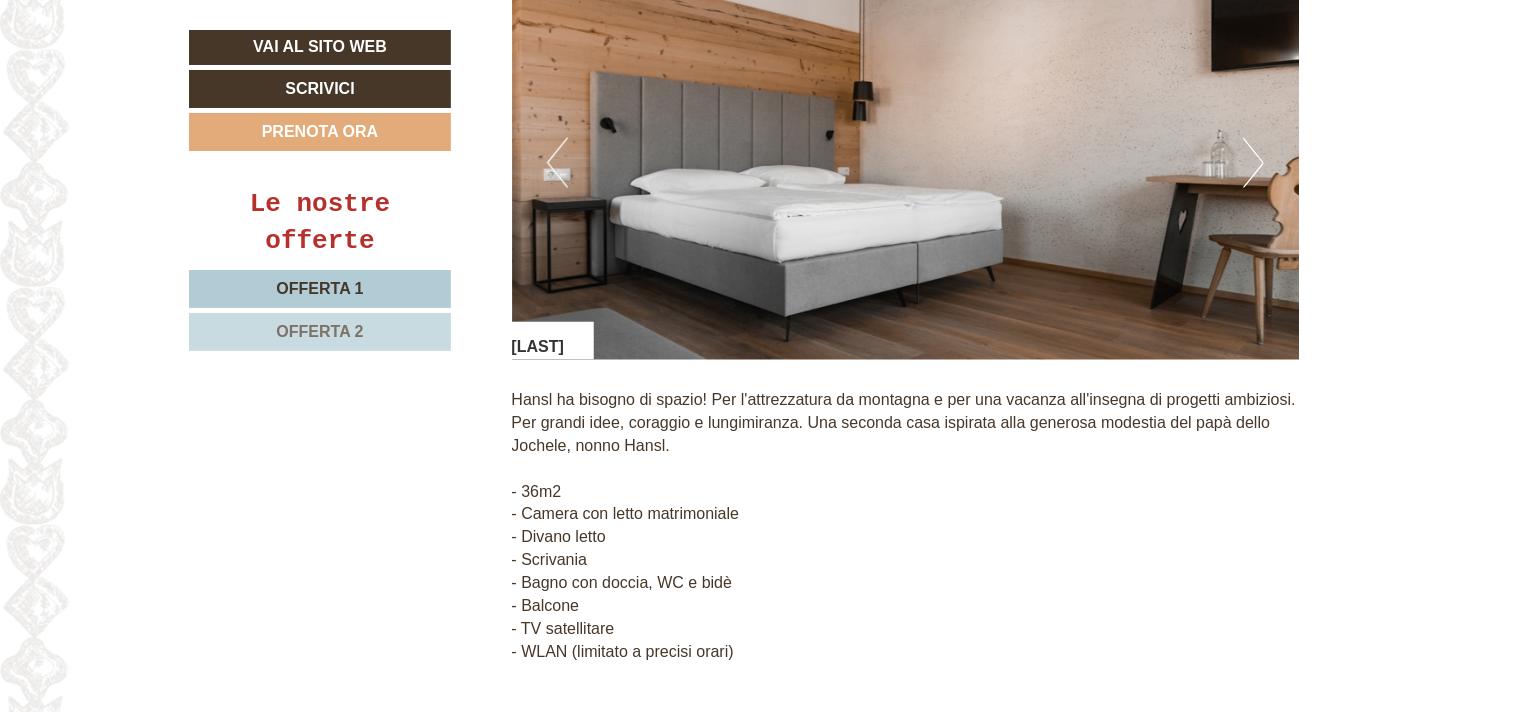 scroll, scrollTop: 1600, scrollLeft: 0, axis: vertical 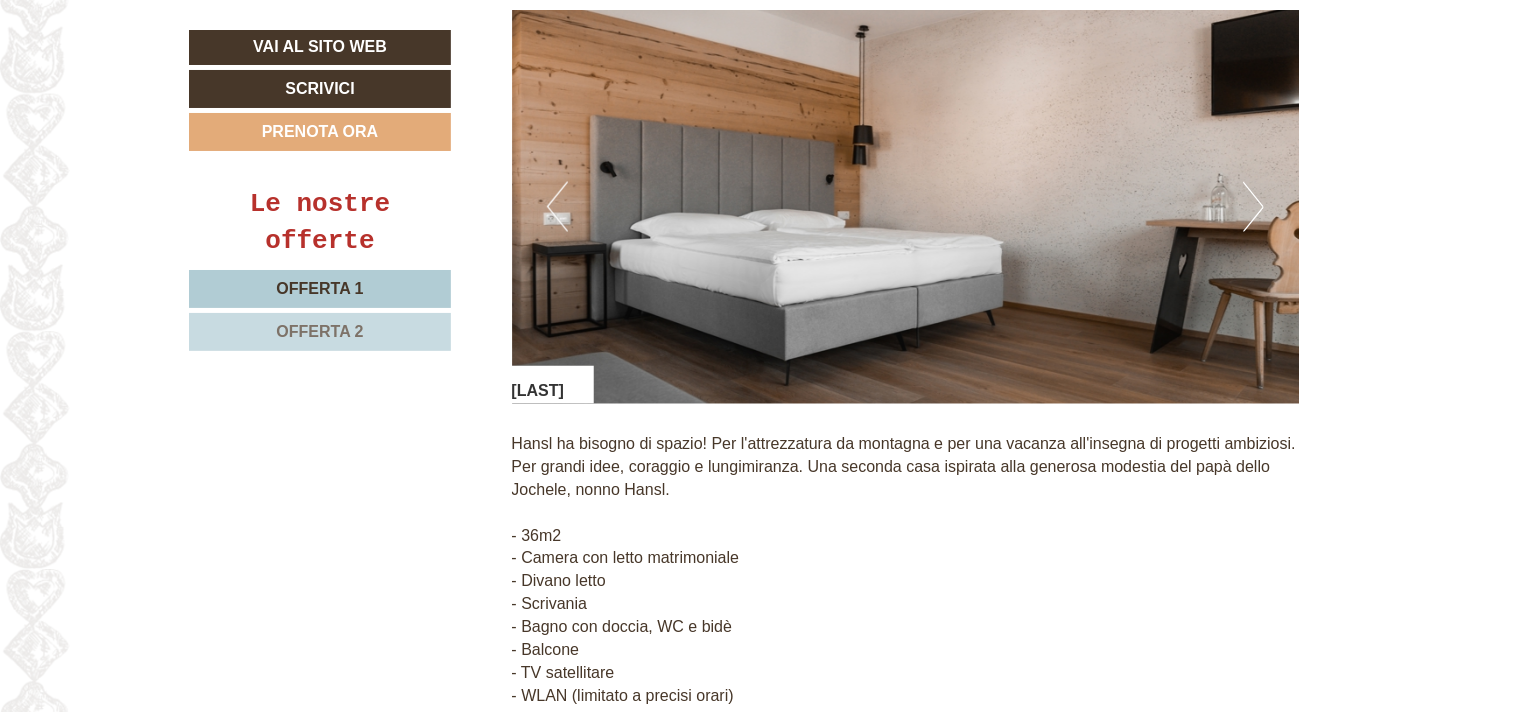 click on "Next" at bounding box center (1253, 207) 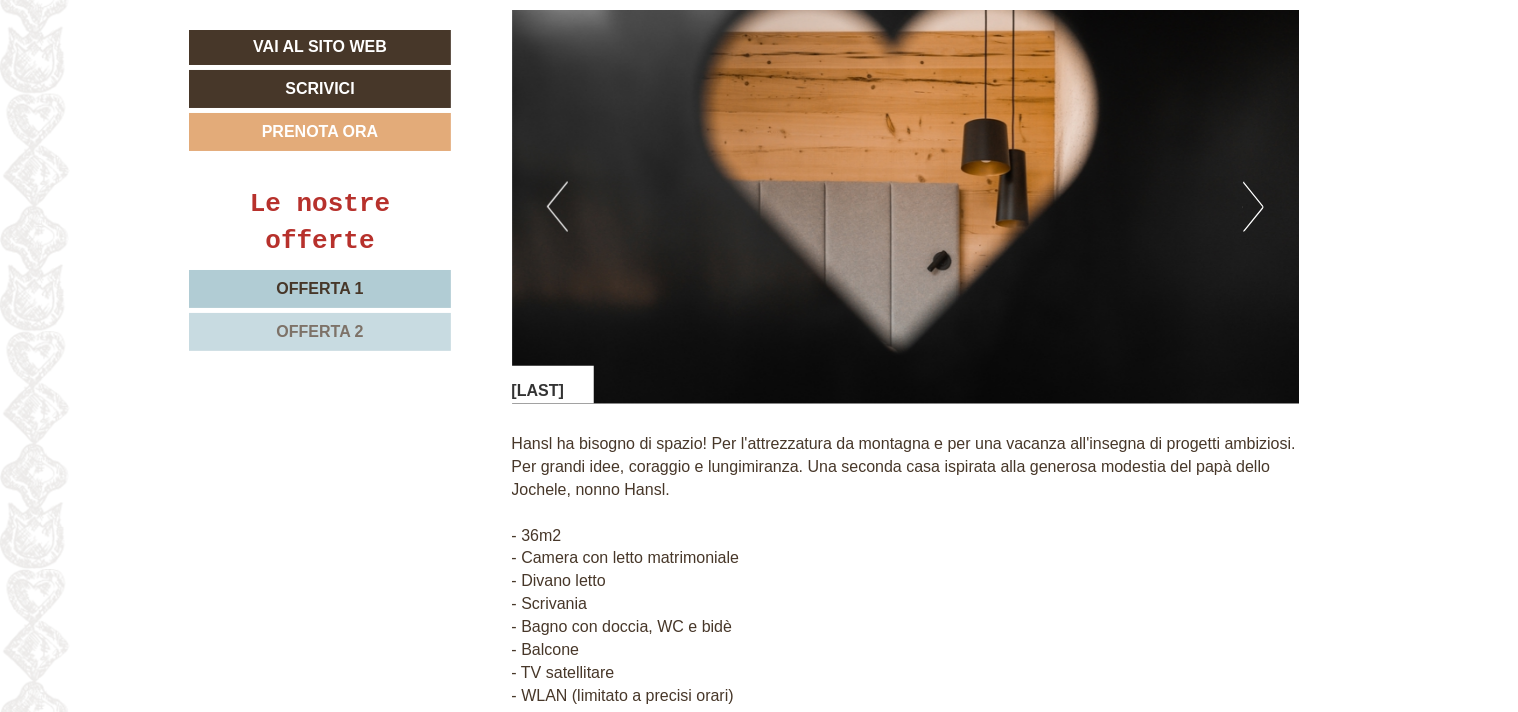 click on "Next" at bounding box center [1253, 207] 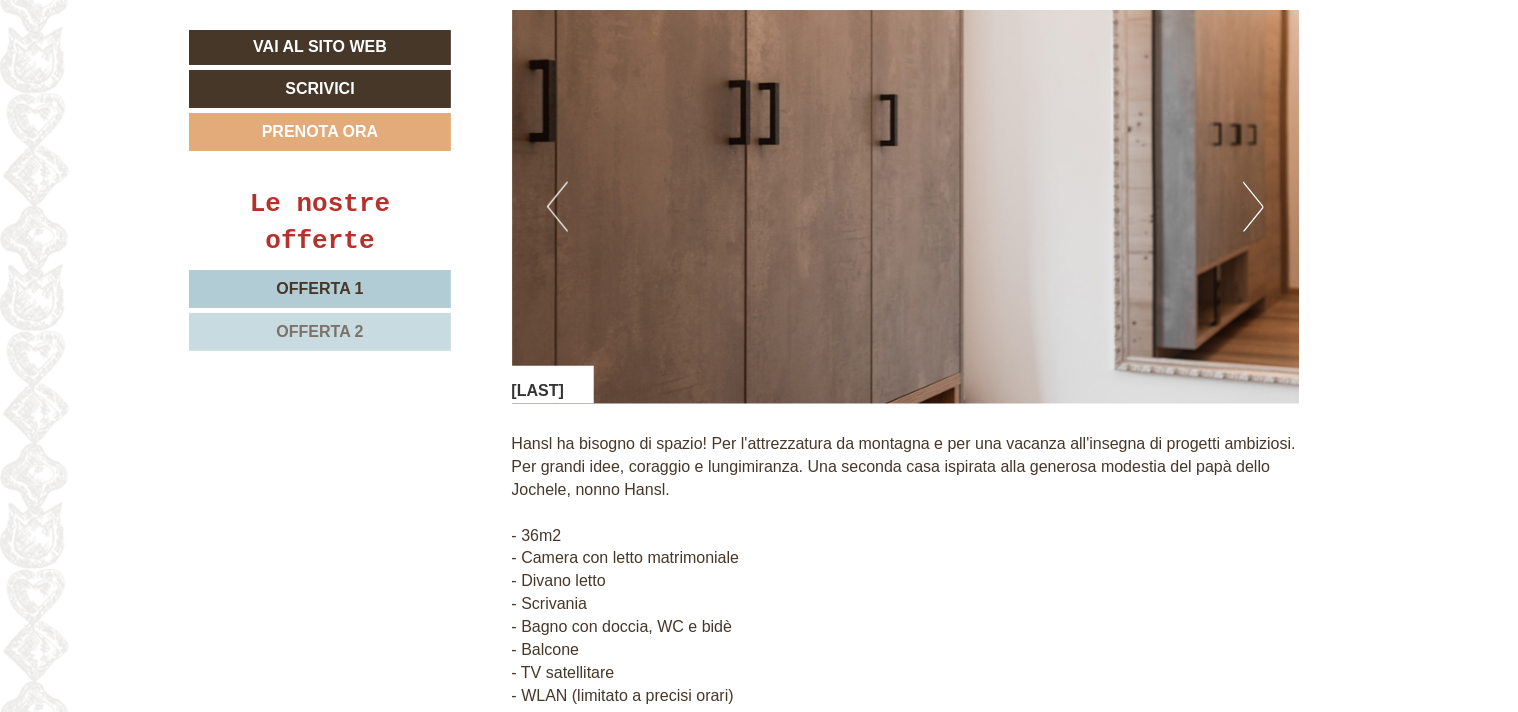 click on "Next" at bounding box center [1253, 207] 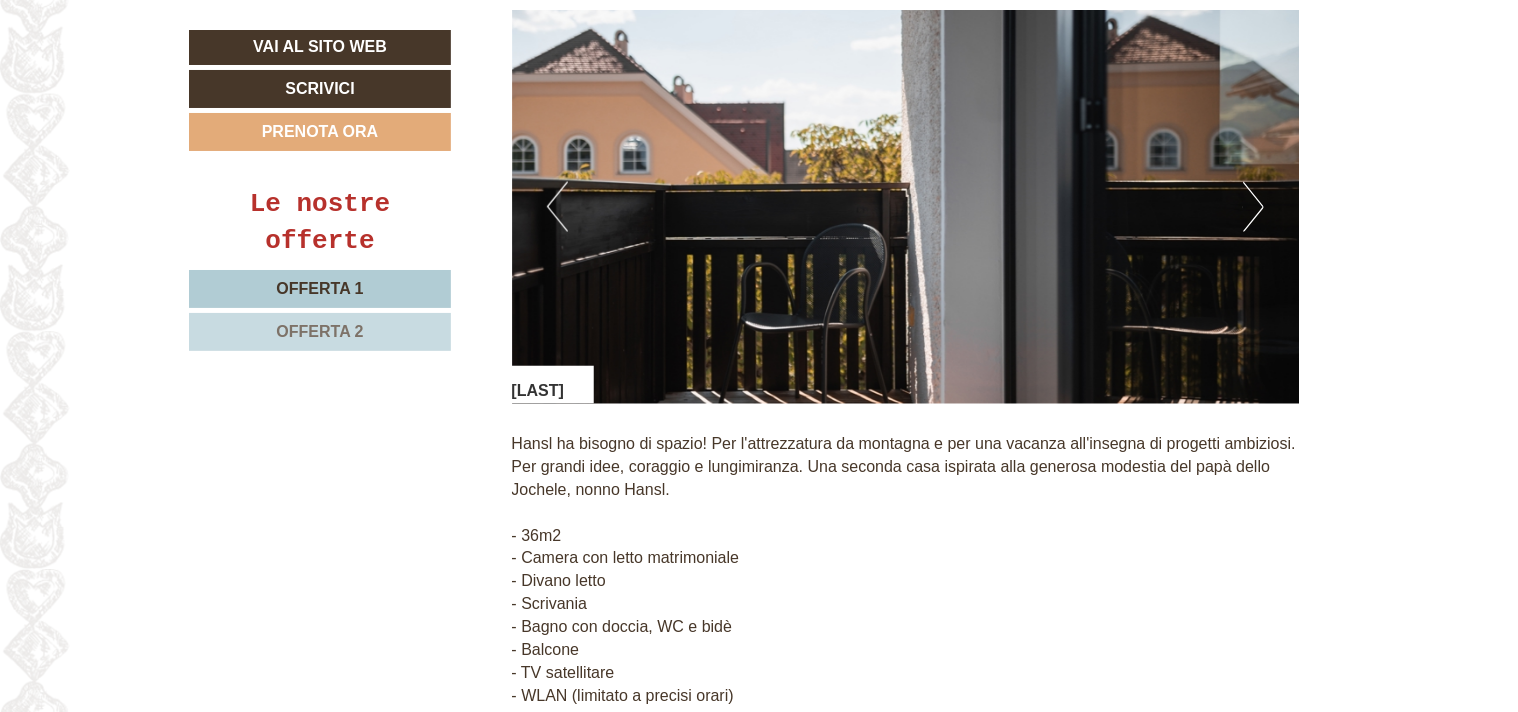 click on "Next" at bounding box center (1253, 207) 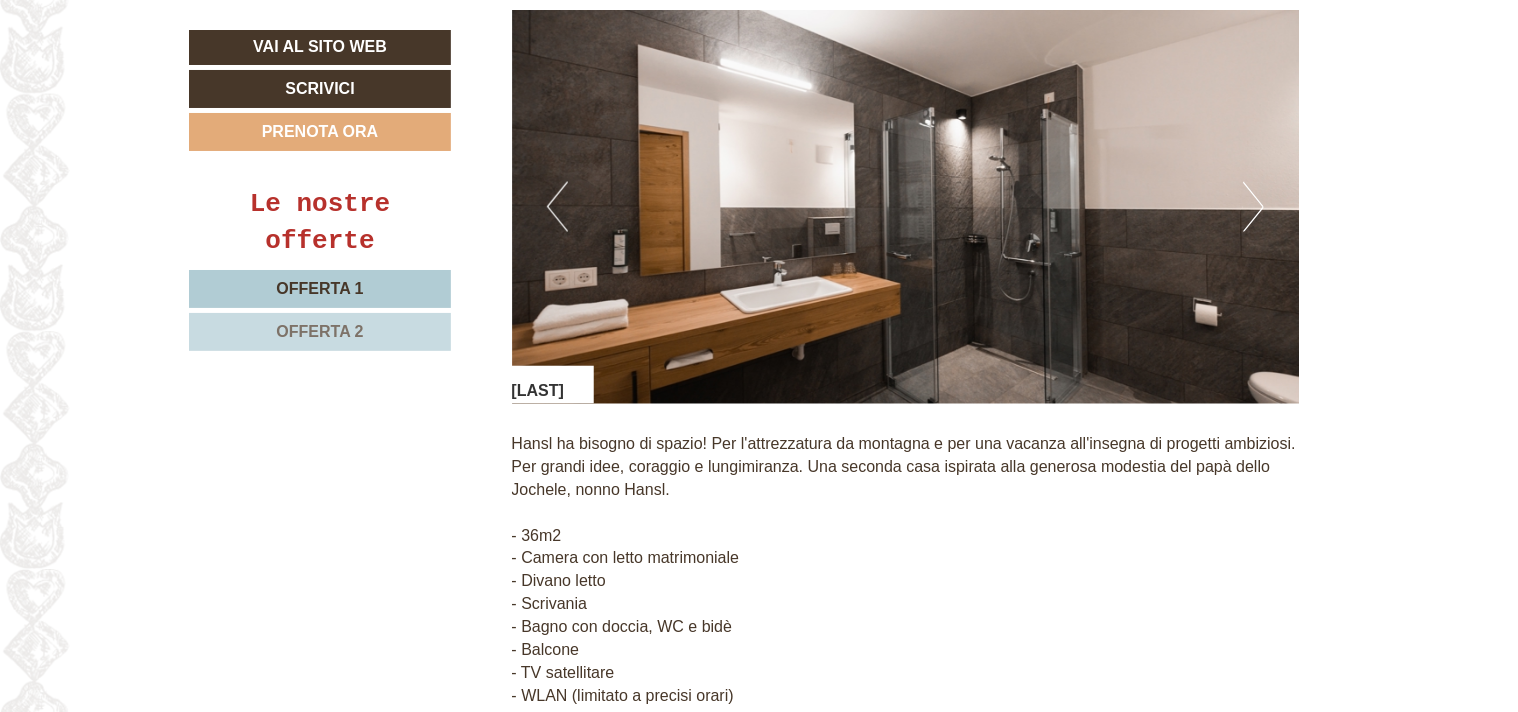 click on "Next" at bounding box center (1253, 207) 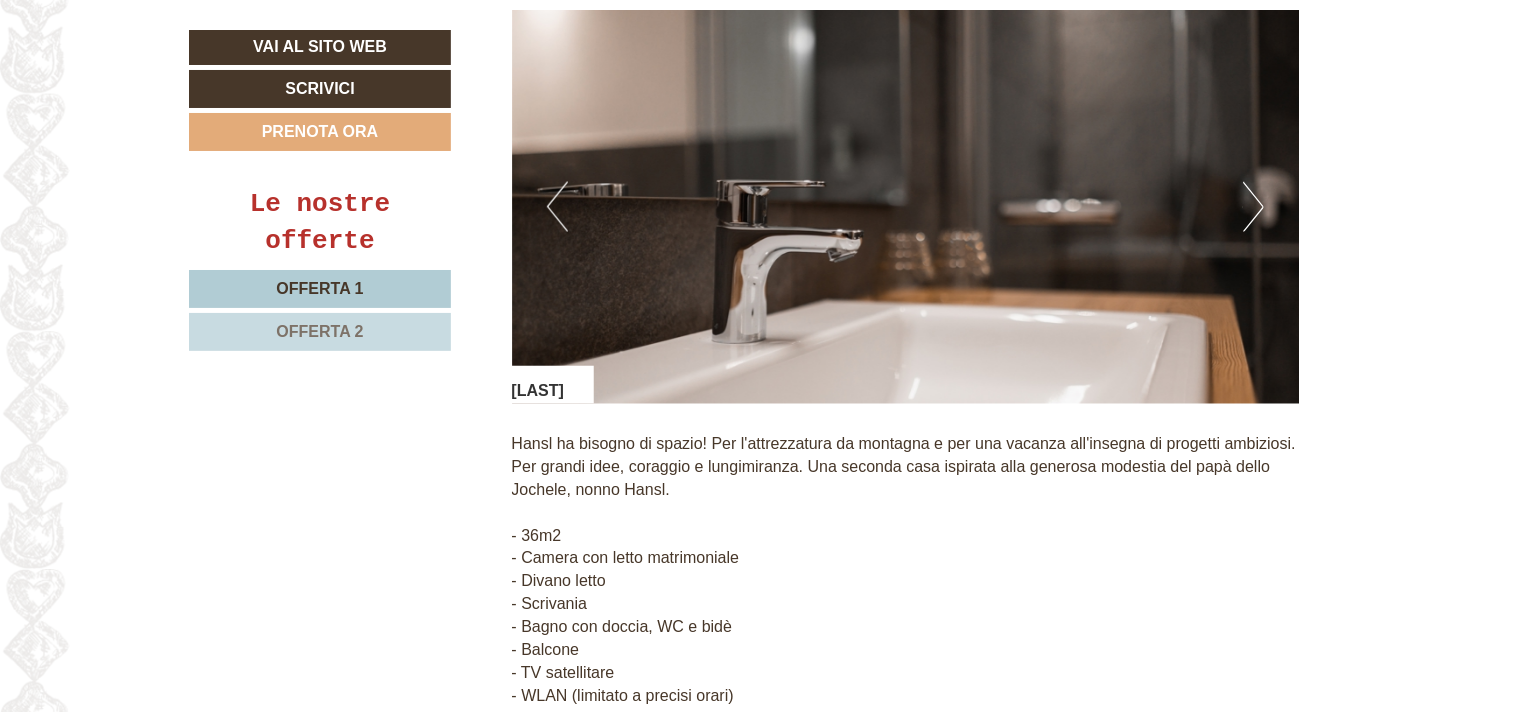 click on "Next" at bounding box center [1253, 207] 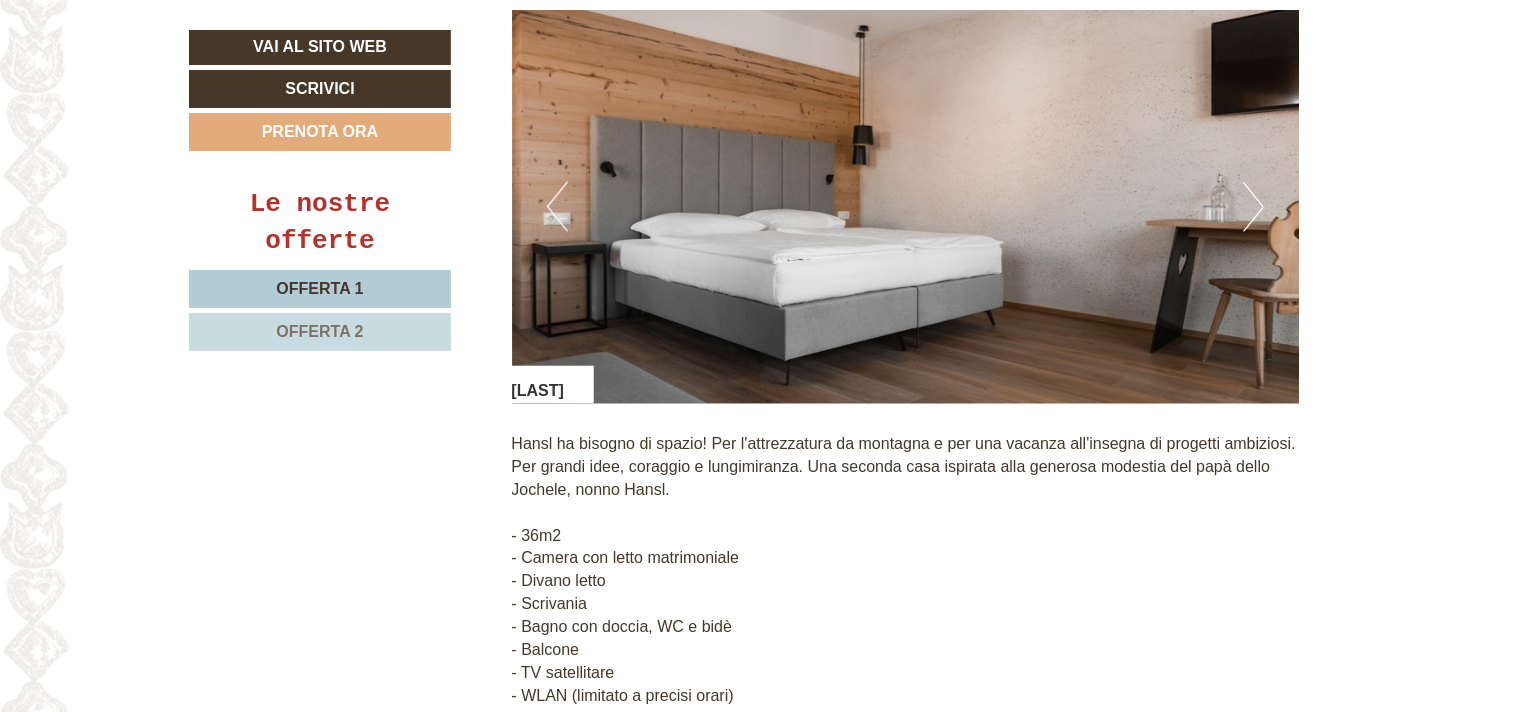 click on "Next" at bounding box center [1253, 207] 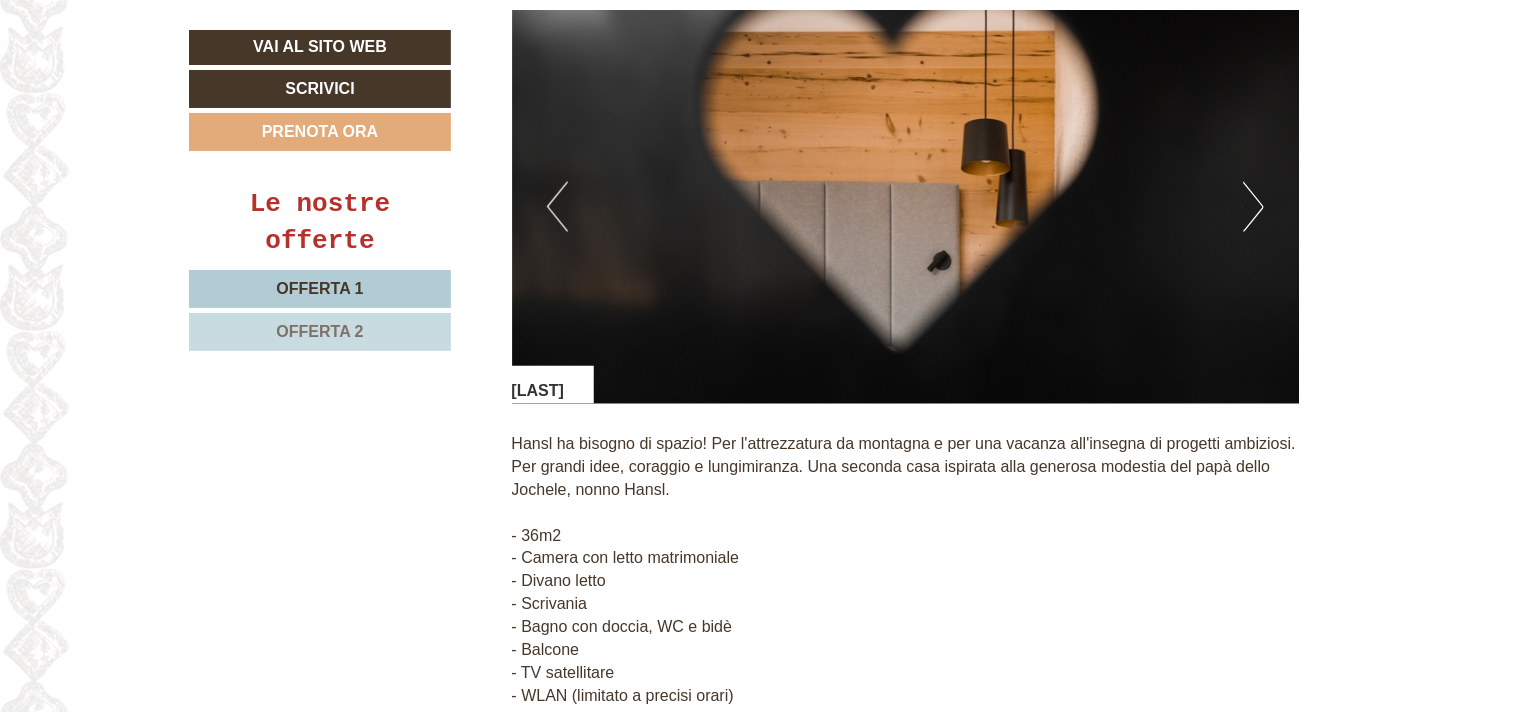 click on "Next" at bounding box center [1253, 207] 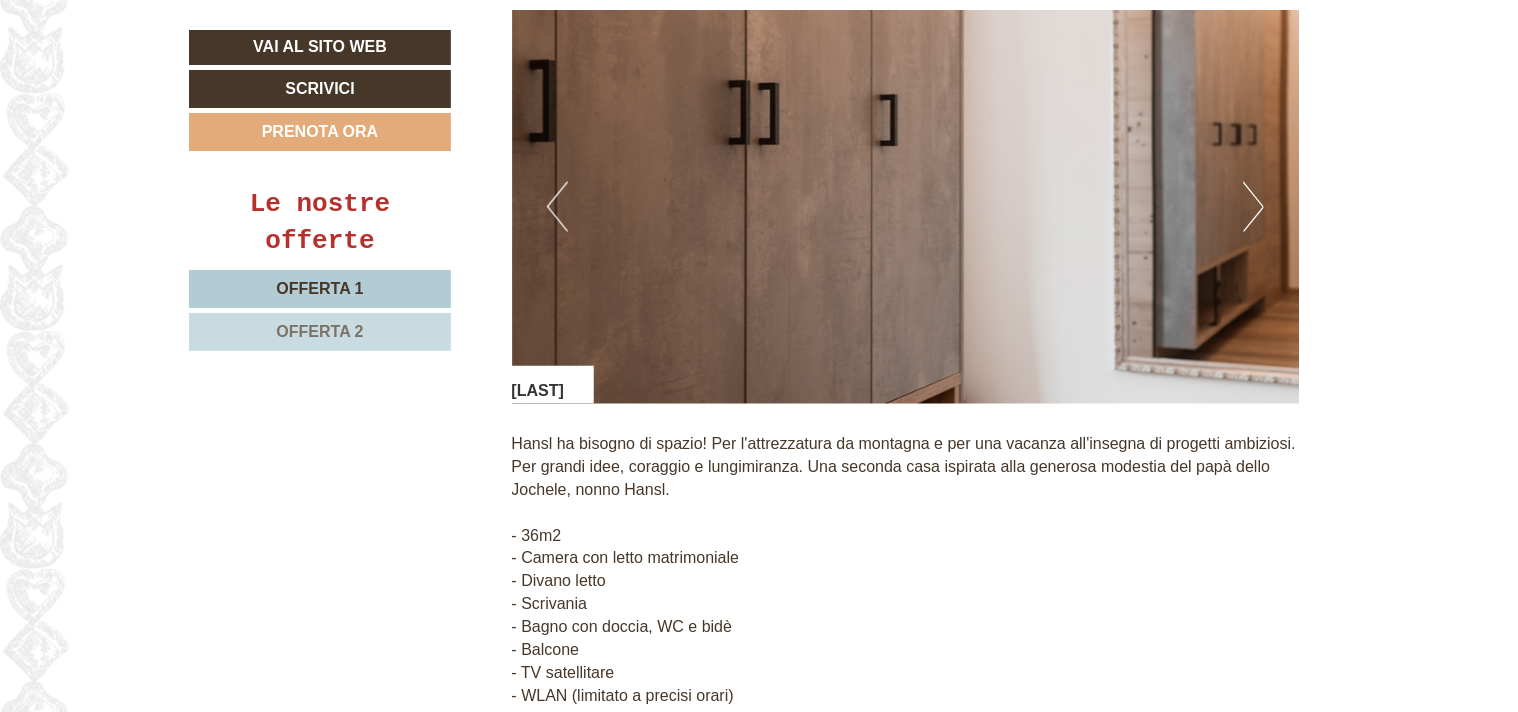click on "Next" at bounding box center (1253, 207) 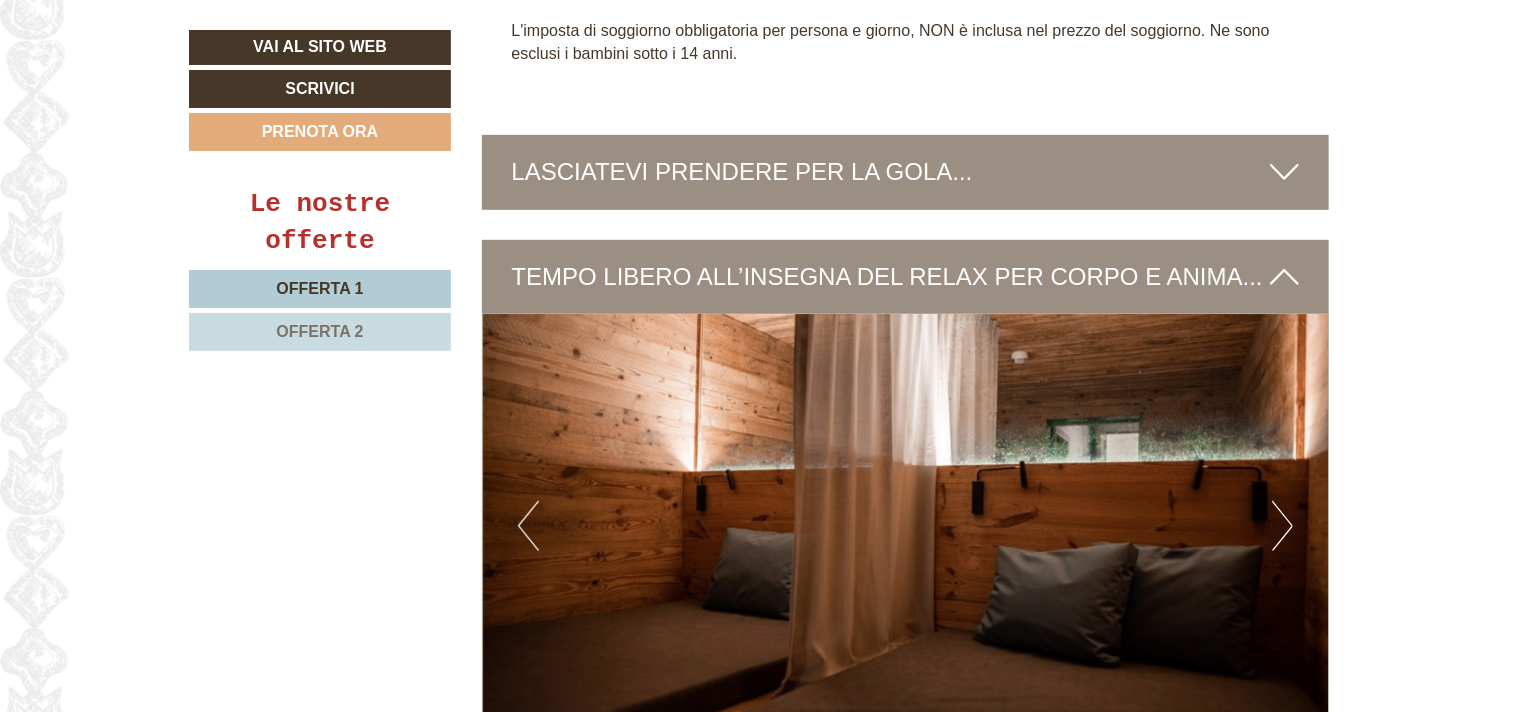 scroll, scrollTop: 4300, scrollLeft: 0, axis: vertical 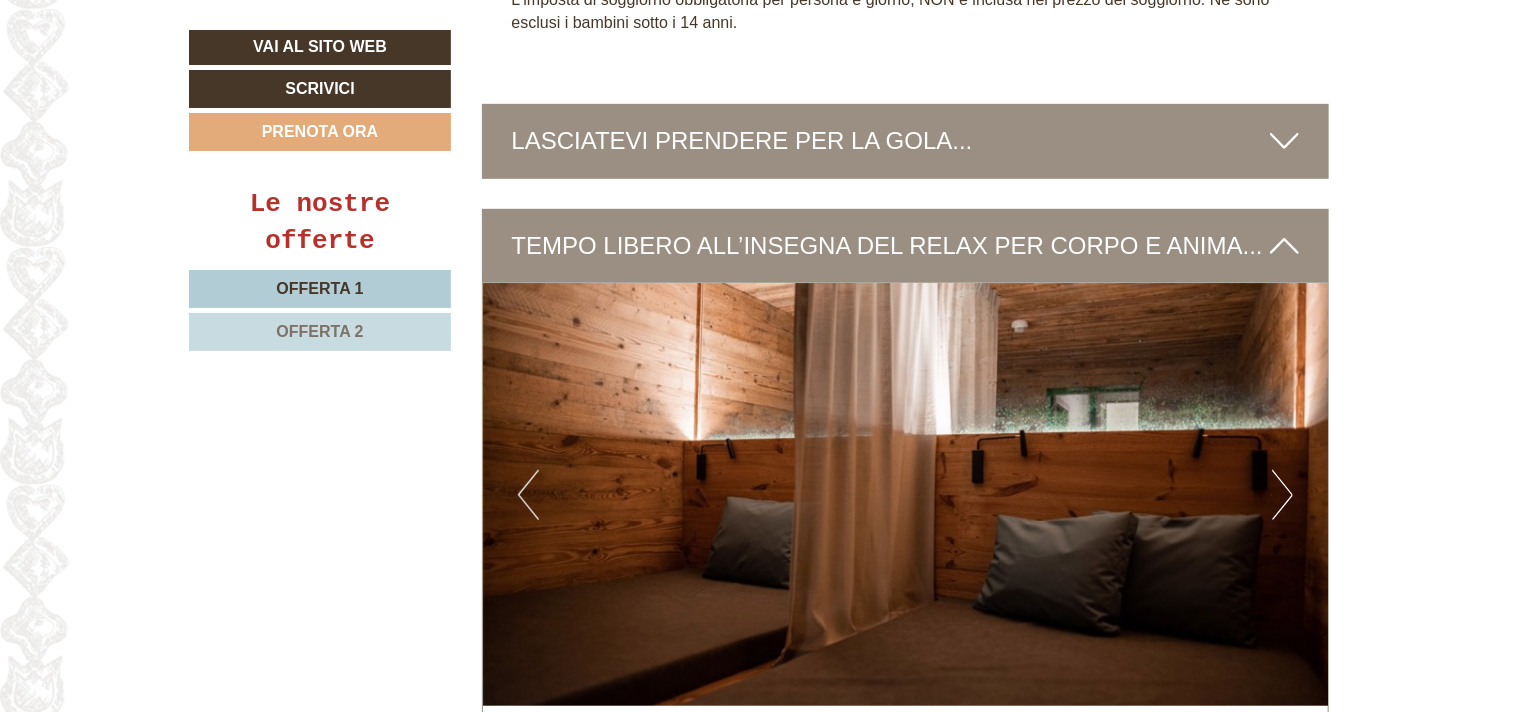 click at bounding box center (1284, 141) 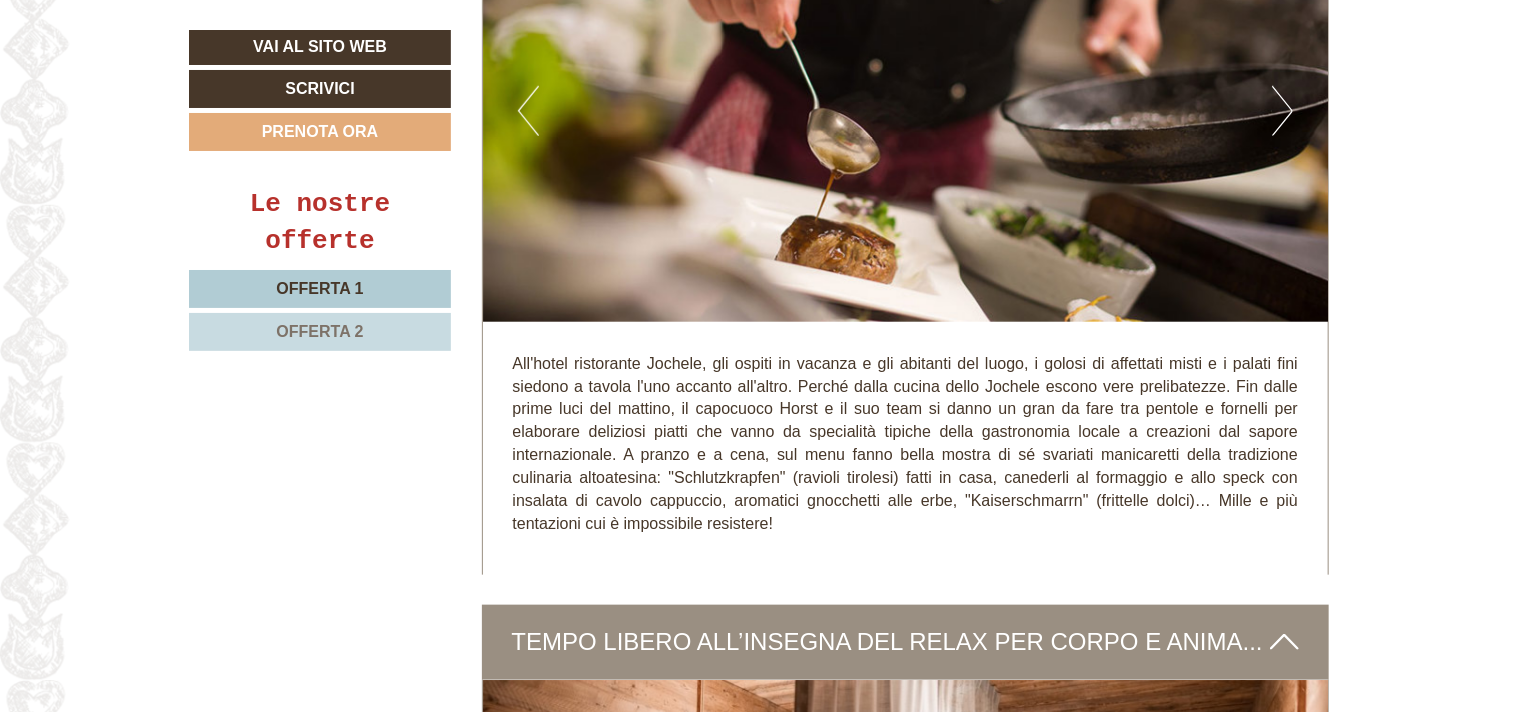 scroll, scrollTop: 4600, scrollLeft: 0, axis: vertical 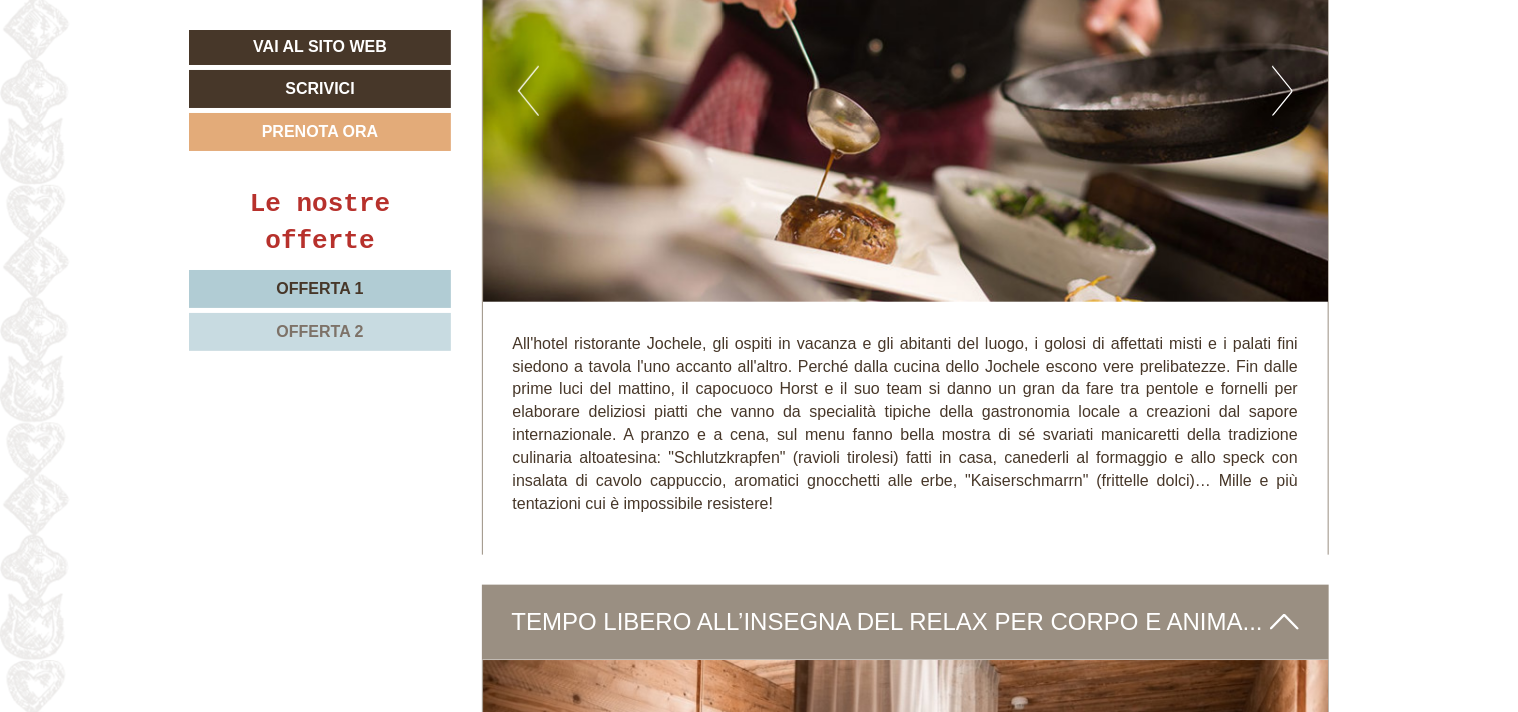 drag, startPoint x: 1280, startPoint y: 128, endPoint x: 1272, endPoint y: 140, distance: 14.422205 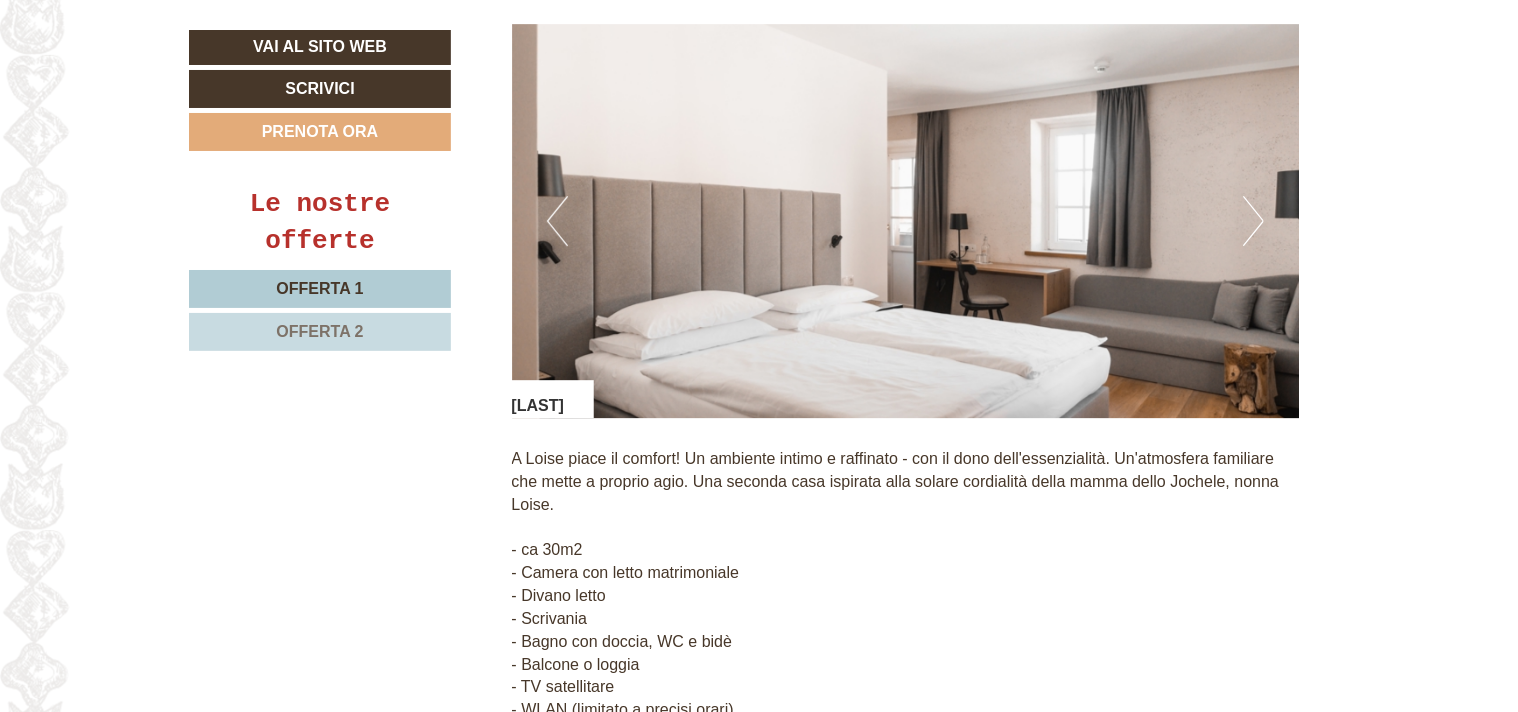 scroll, scrollTop: 2900, scrollLeft: 0, axis: vertical 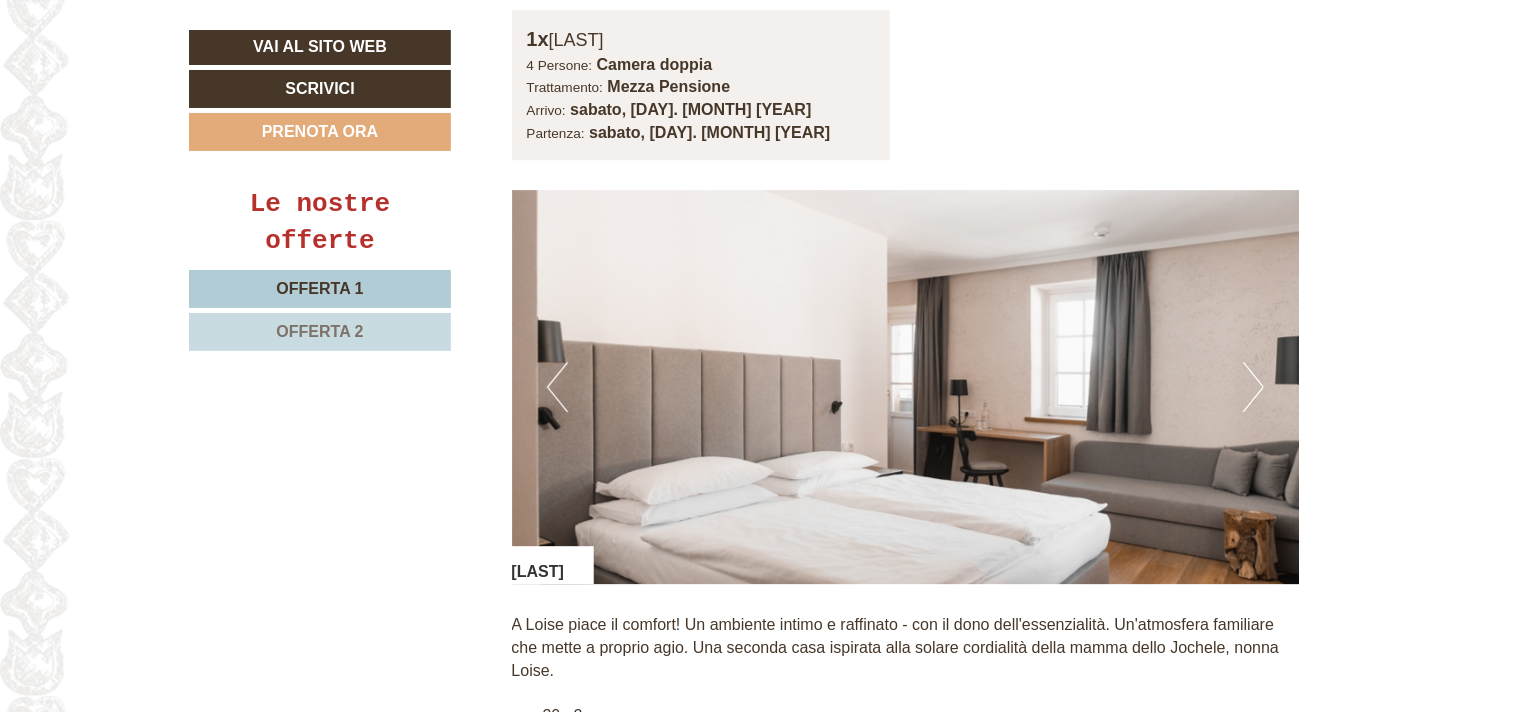 click on "Next" at bounding box center (1253, 387) 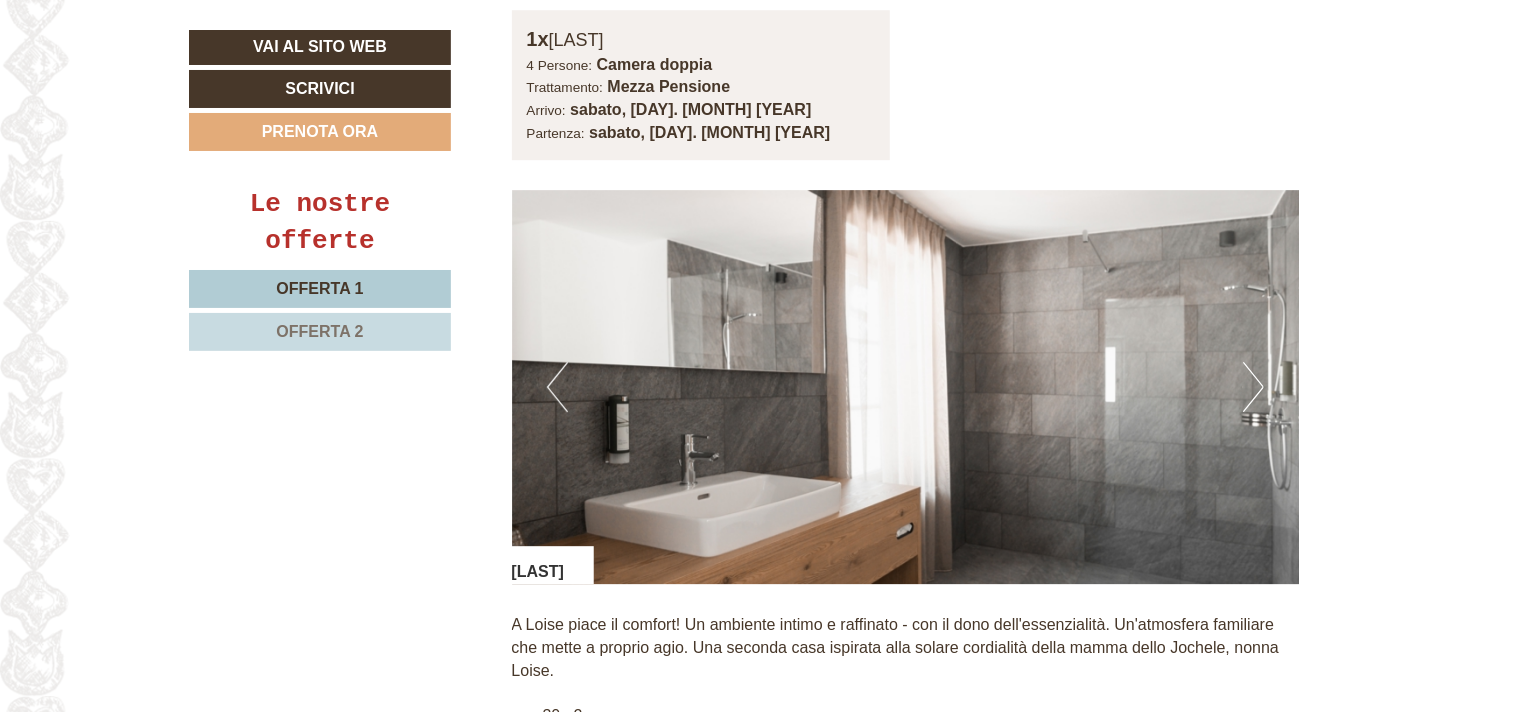 click on "Next" at bounding box center [1253, 387] 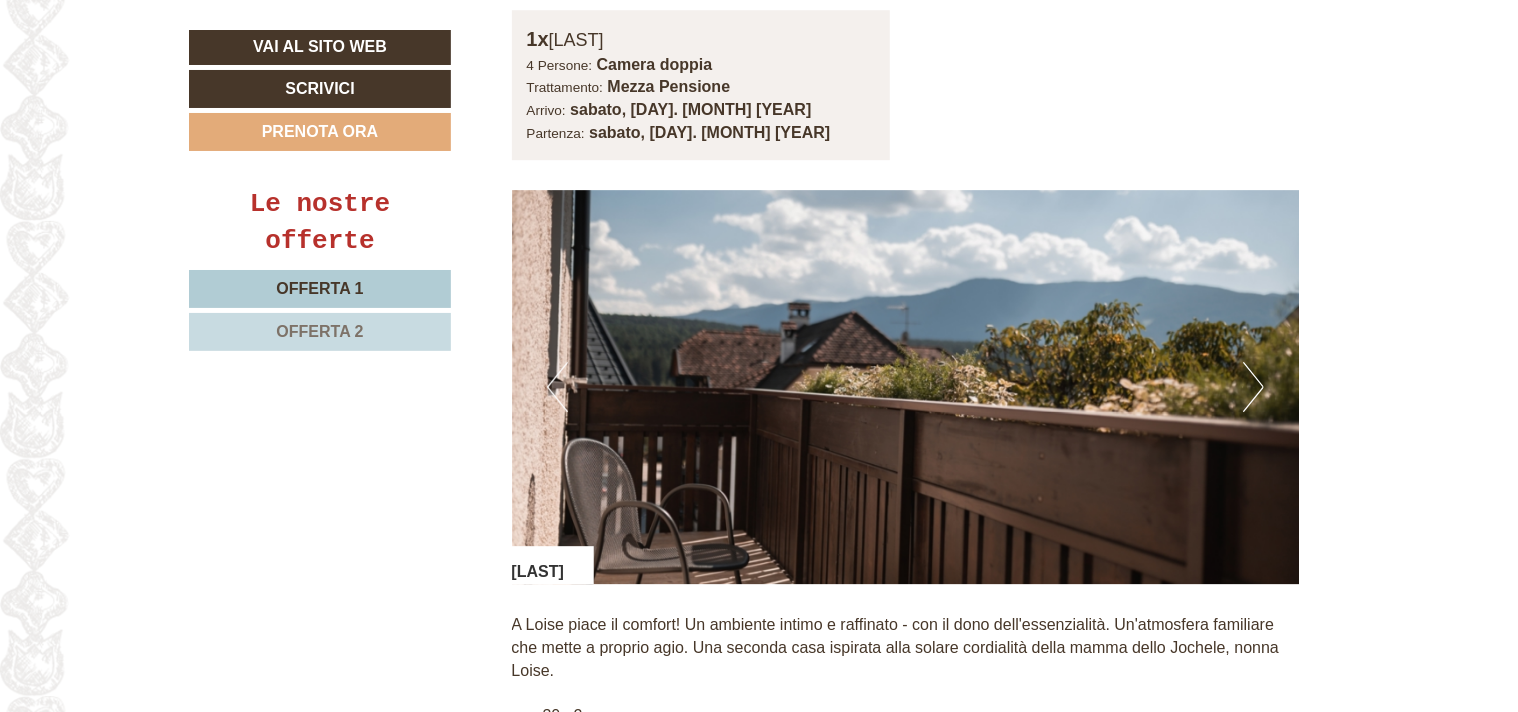 click on "Next" at bounding box center [1253, 387] 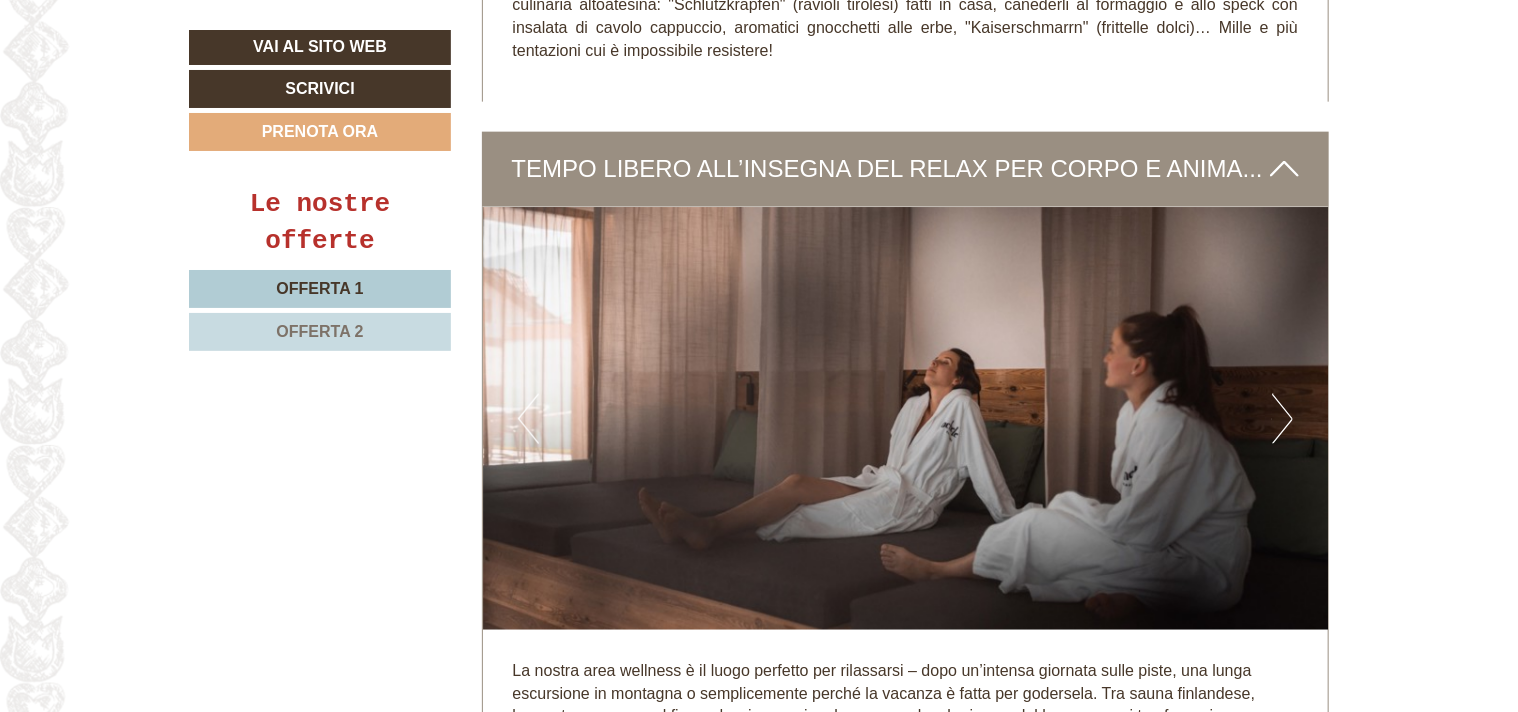 scroll, scrollTop: 5100, scrollLeft: 0, axis: vertical 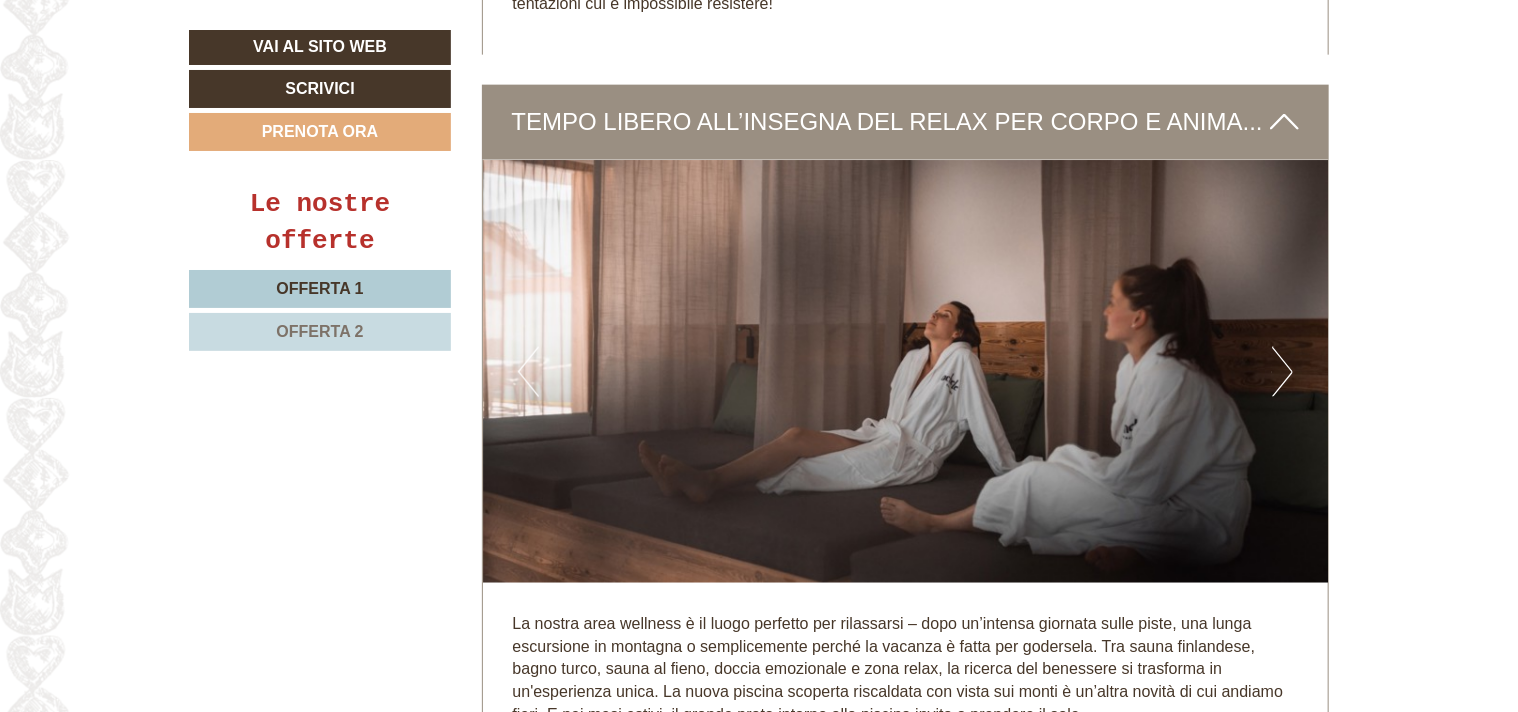 click on "Next" at bounding box center (1282, 372) 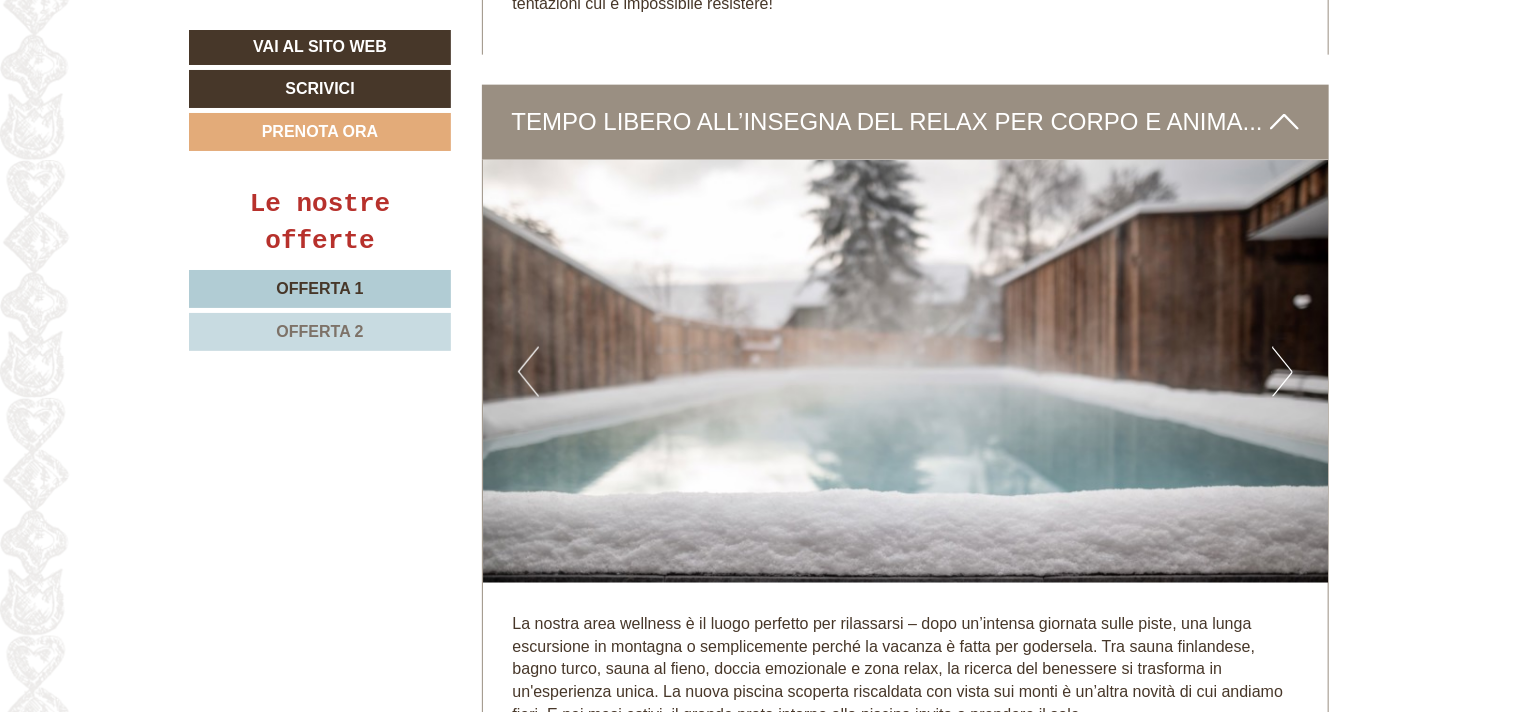 click on "Next" at bounding box center [1282, 372] 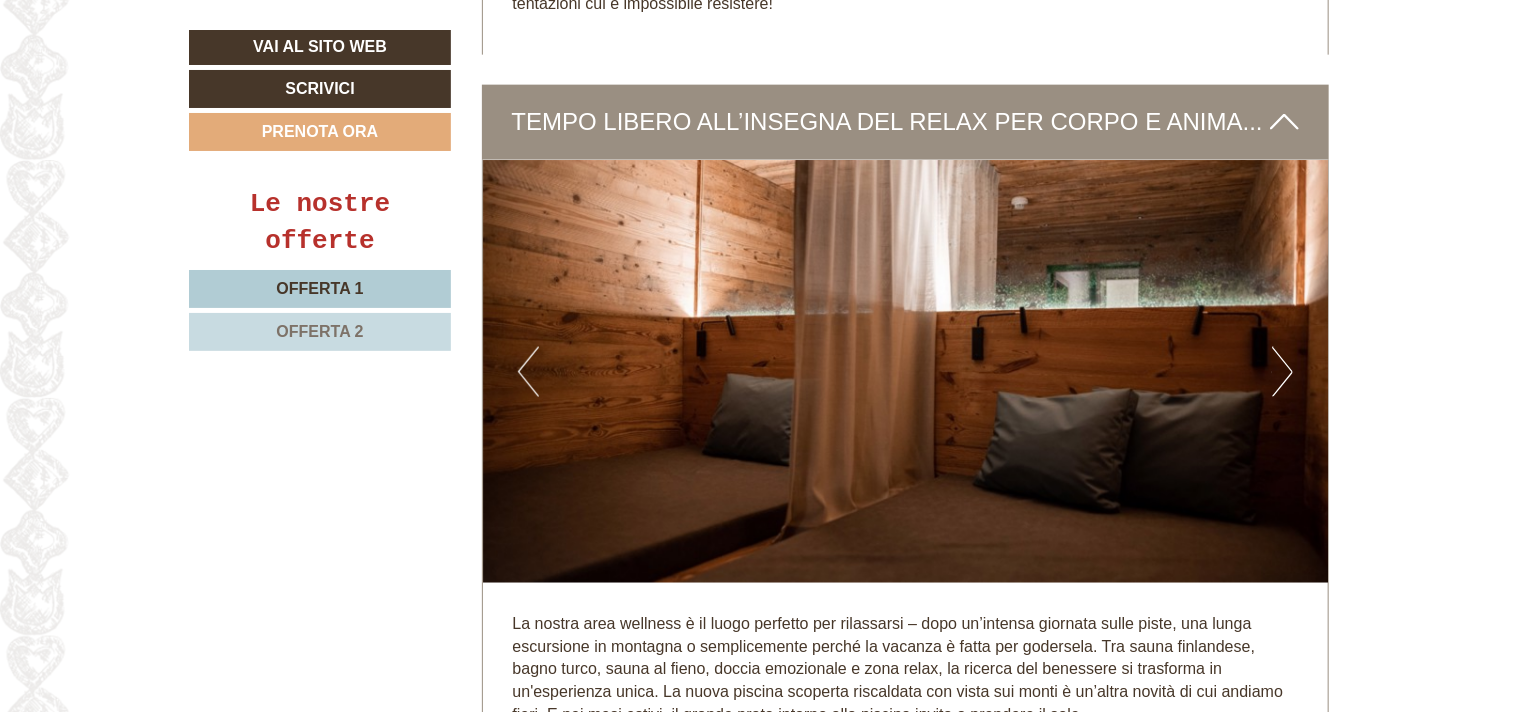 click on "Next" at bounding box center [1282, 372] 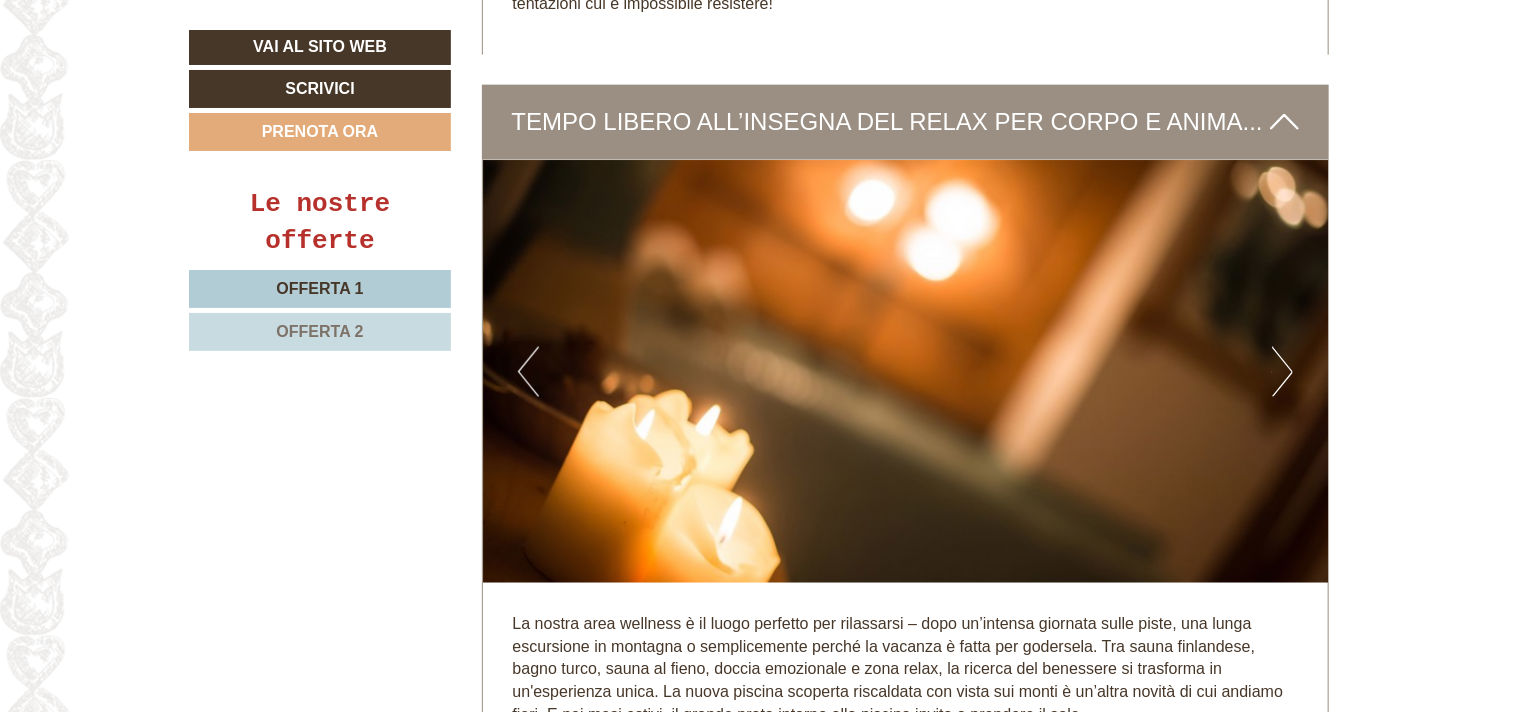 click on "Next" at bounding box center (1282, 372) 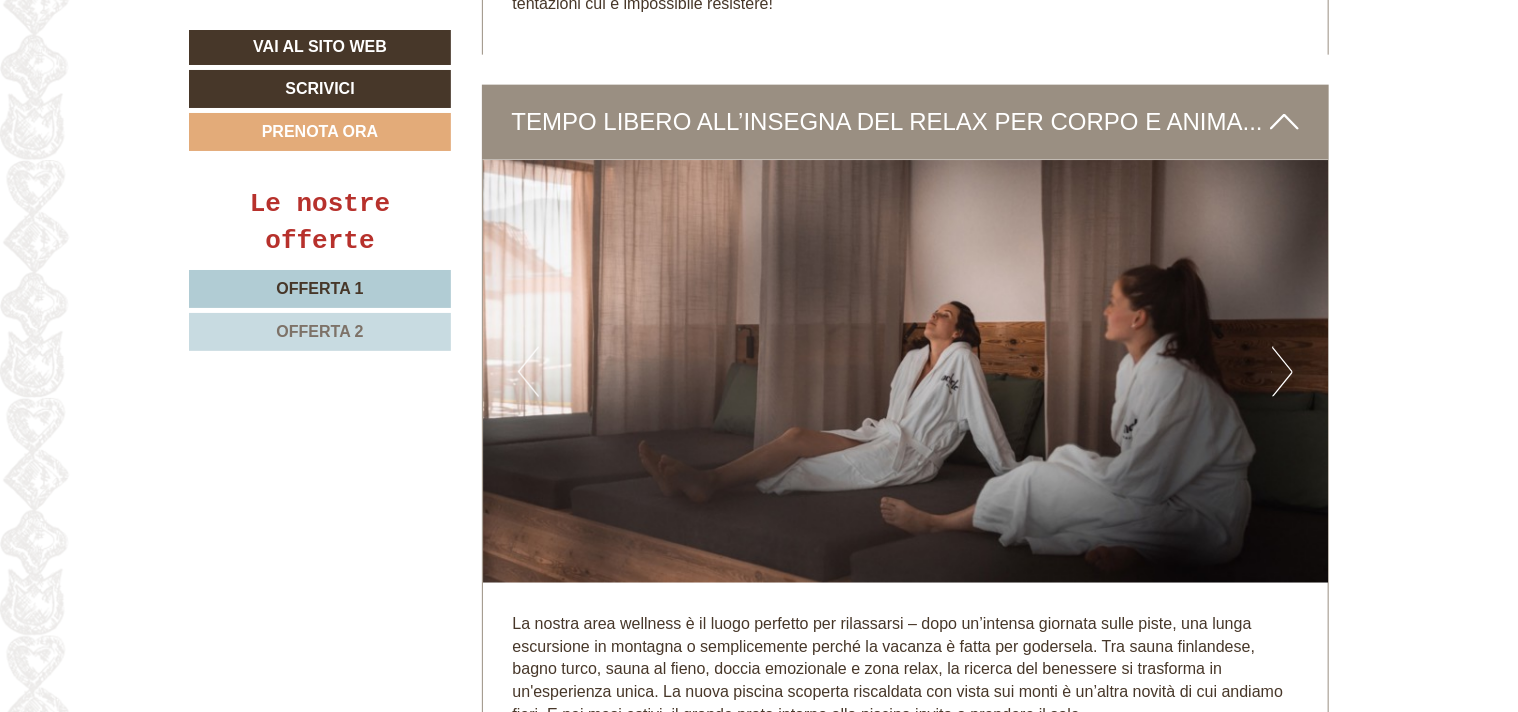 click on "Next" at bounding box center [1282, 372] 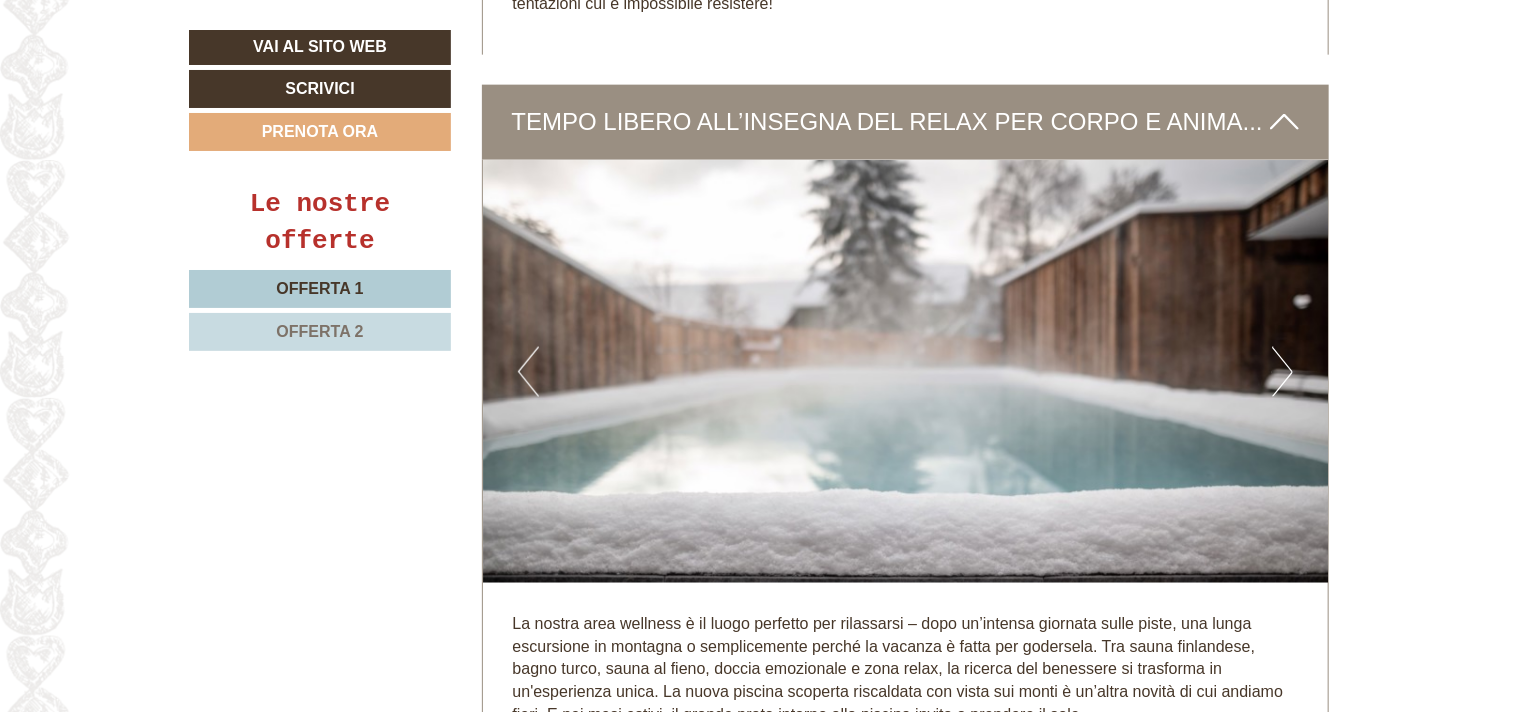 click on "Next" at bounding box center [1282, 372] 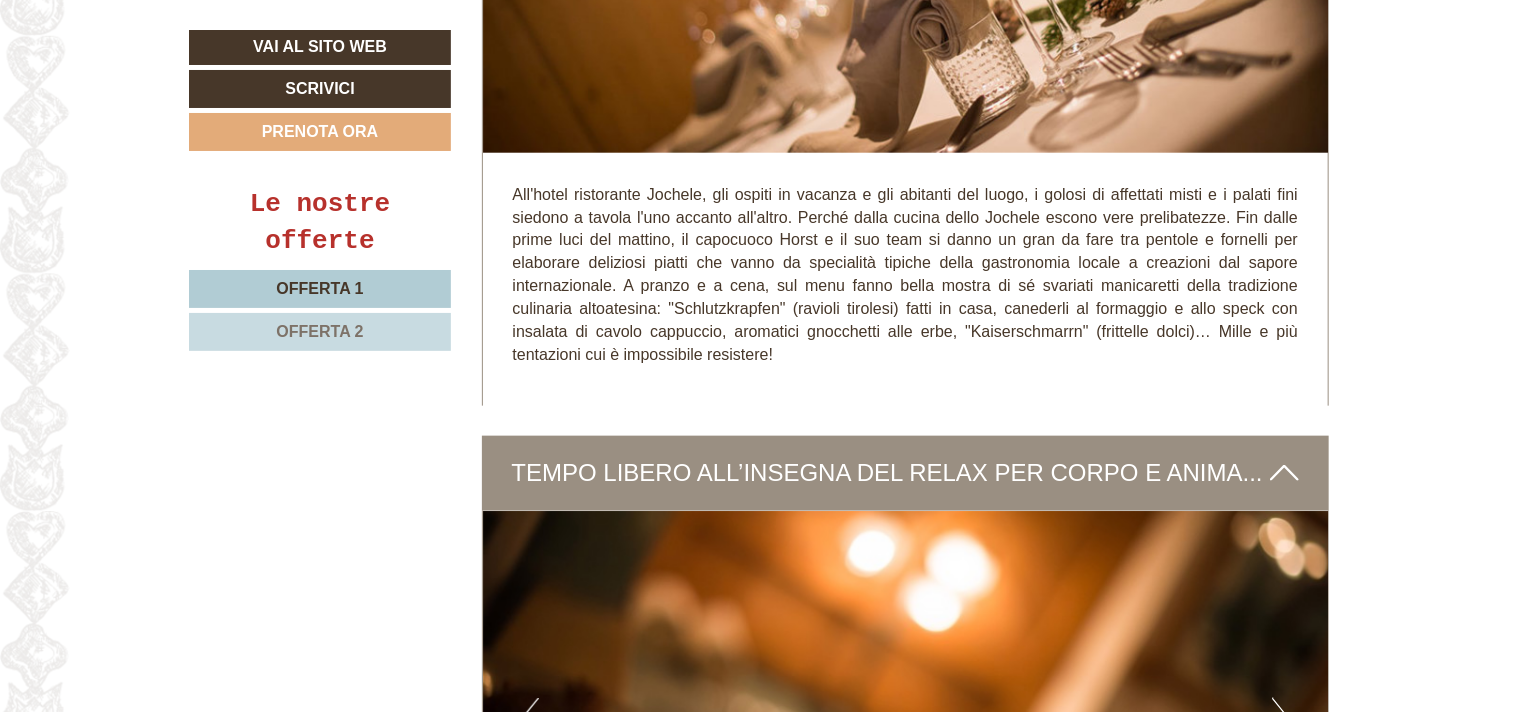 scroll, scrollTop: 4744, scrollLeft: 0, axis: vertical 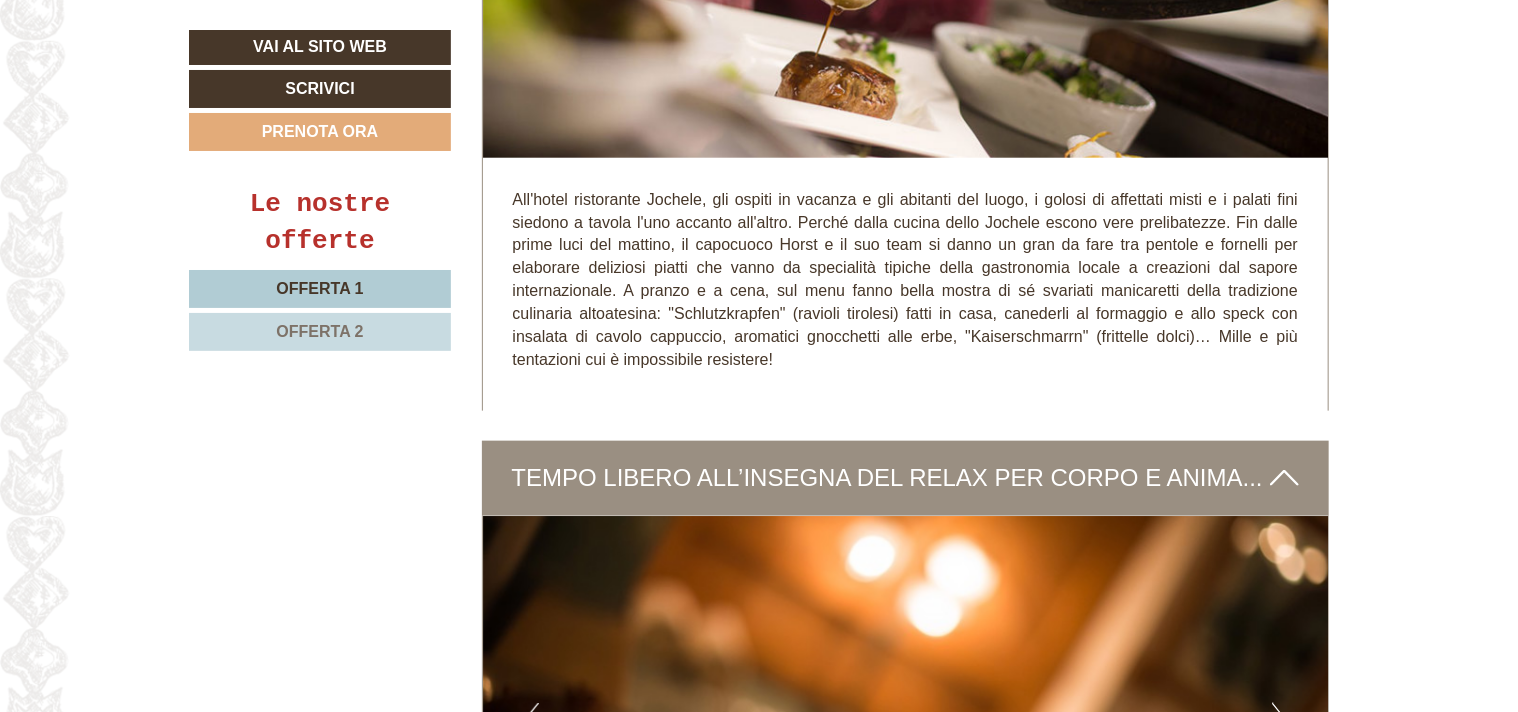 drag, startPoint x: 292, startPoint y: 334, endPoint x: 307, endPoint y: 340, distance: 16.155495 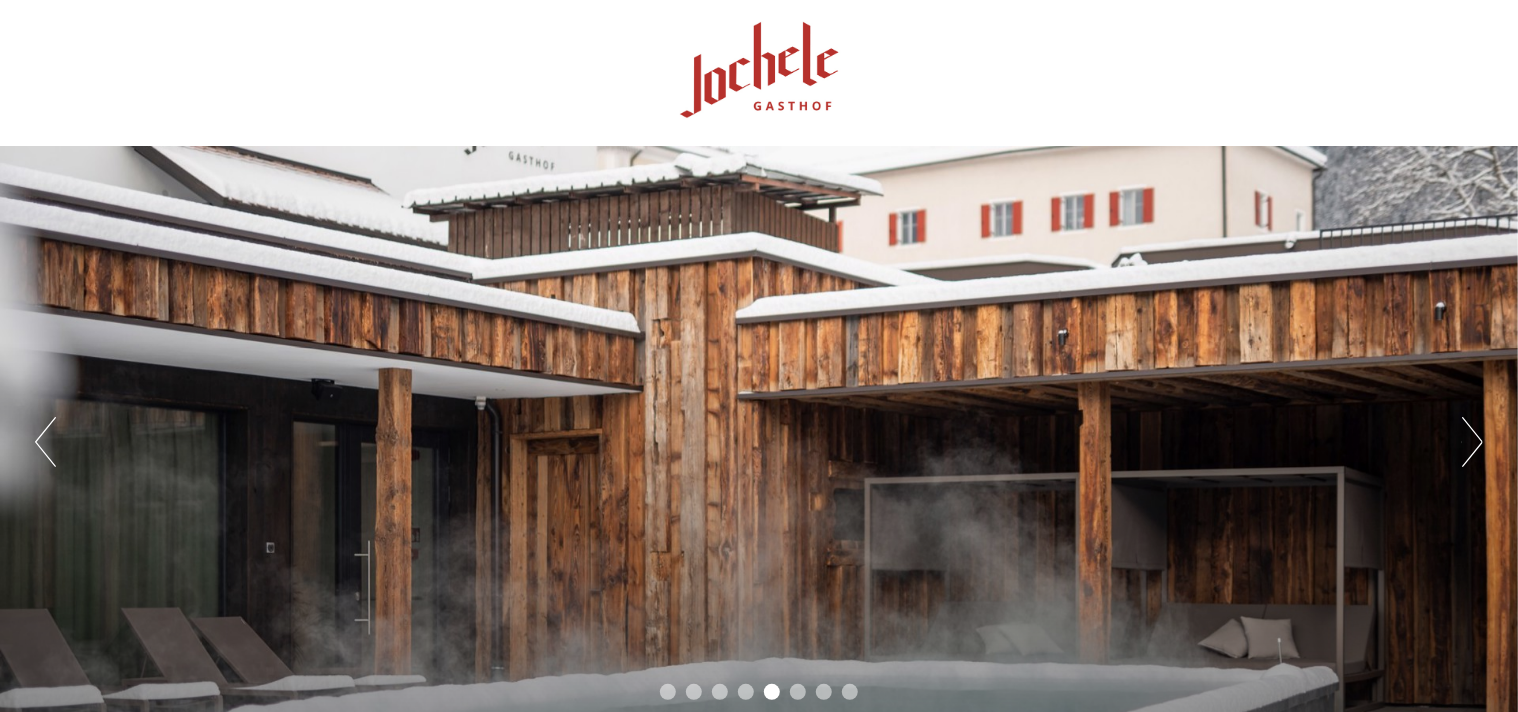 scroll, scrollTop: 0, scrollLeft: 0, axis: both 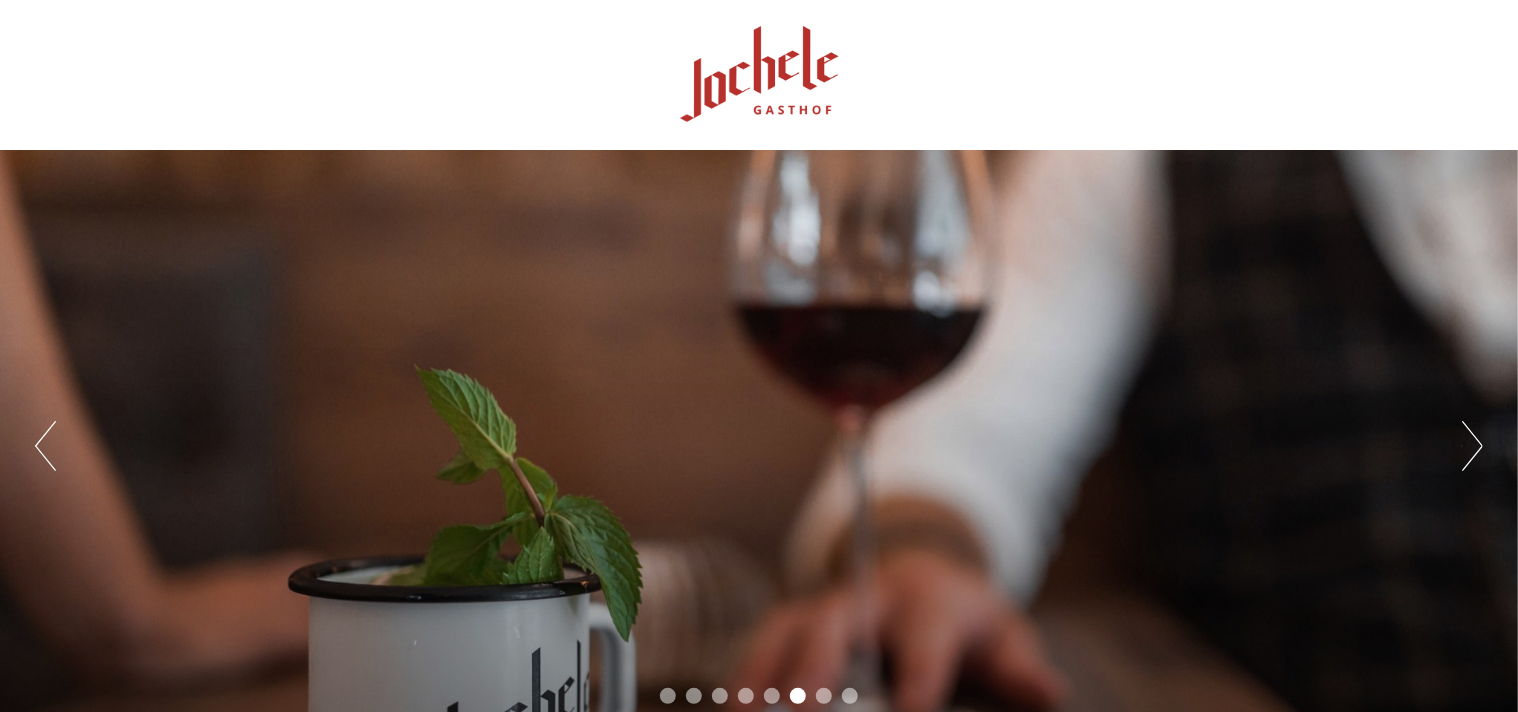 click on "Previous
Next 1 2 3 4 5 6 7 8" at bounding box center (759, 446) 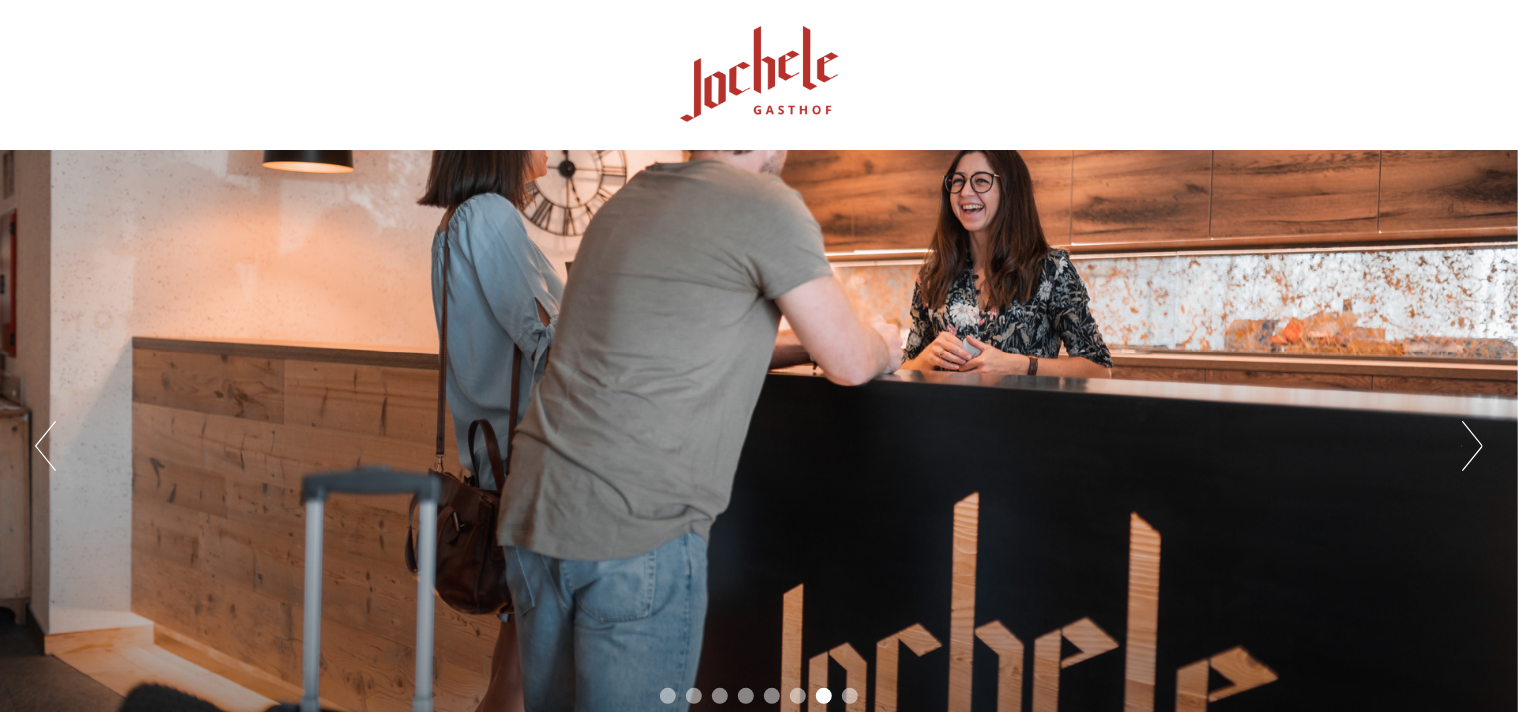 click on "Next" at bounding box center [1472, 446] 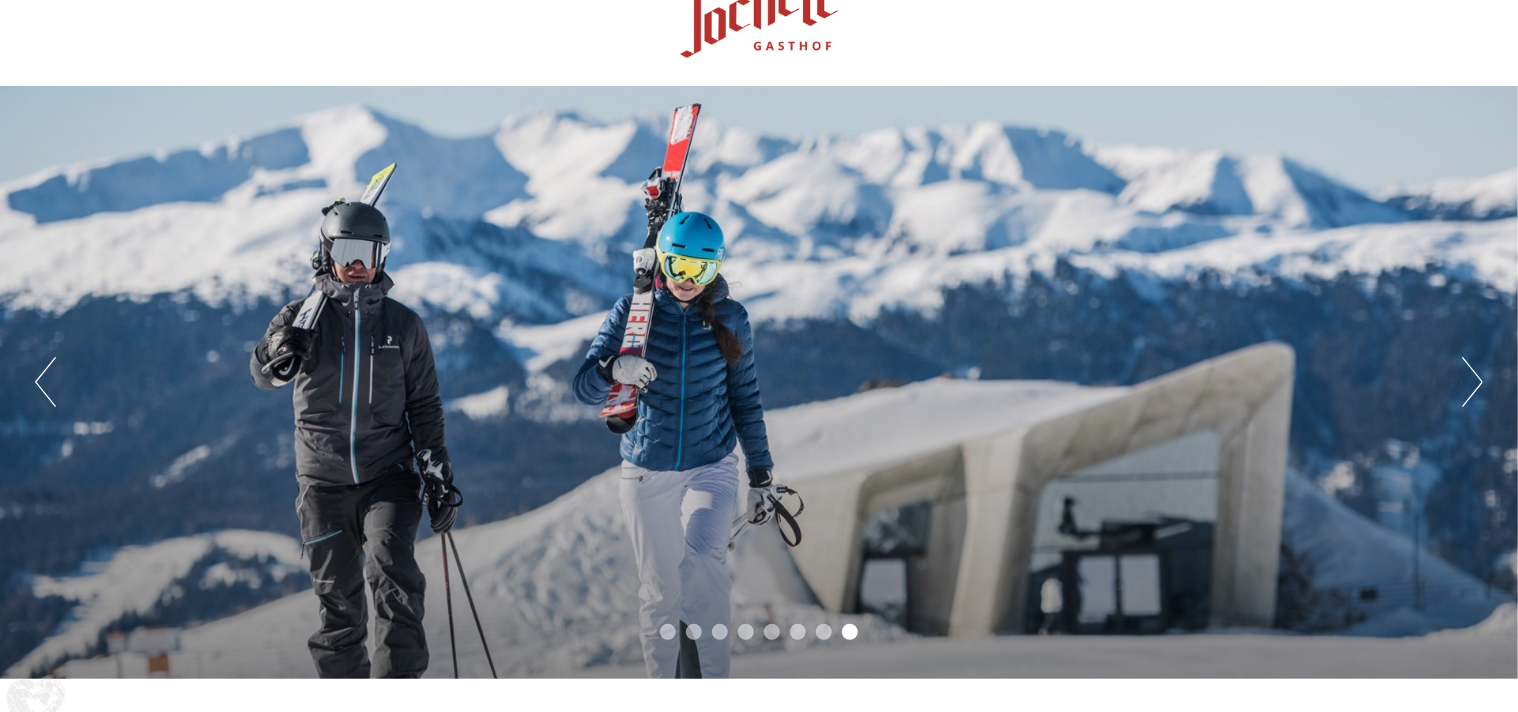 scroll, scrollTop: 100, scrollLeft: 0, axis: vertical 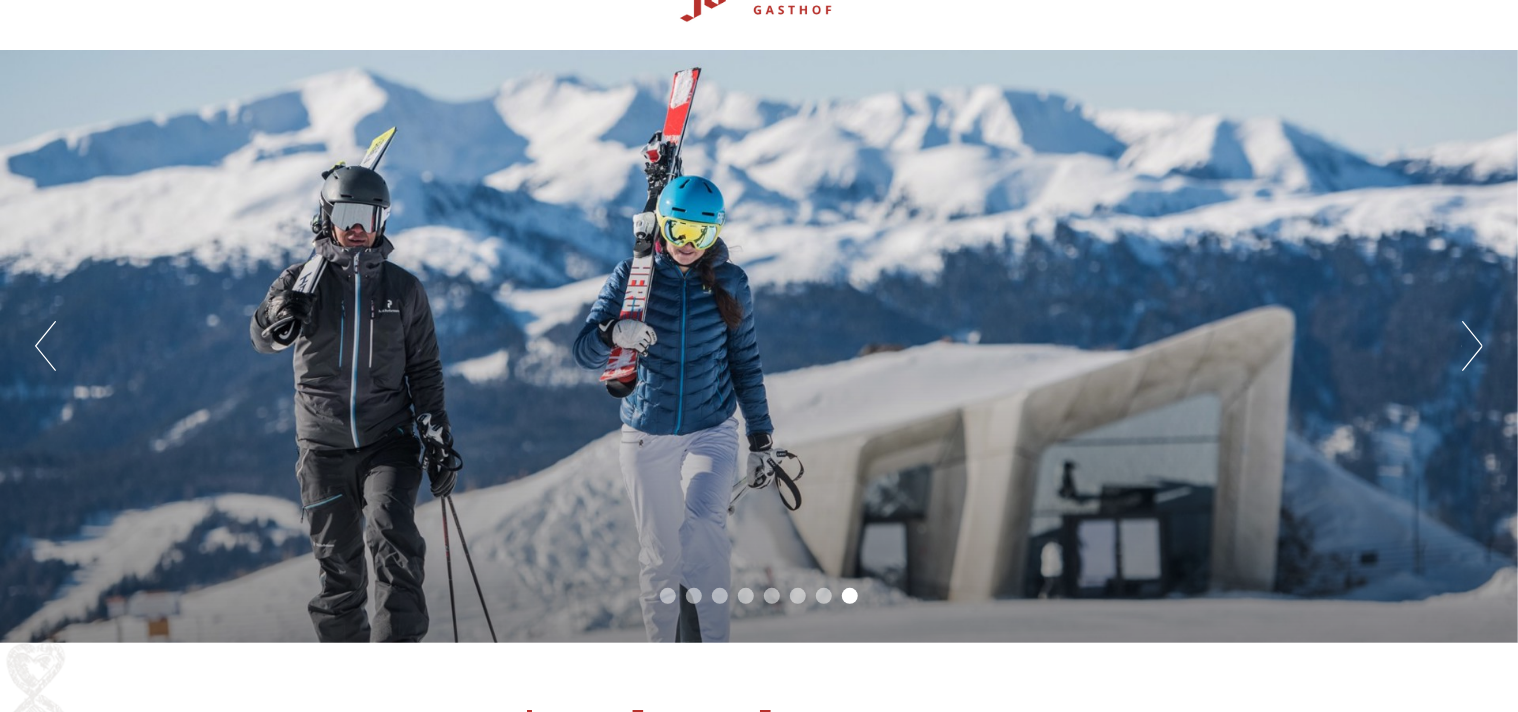 click on "Next" at bounding box center [1472, 346] 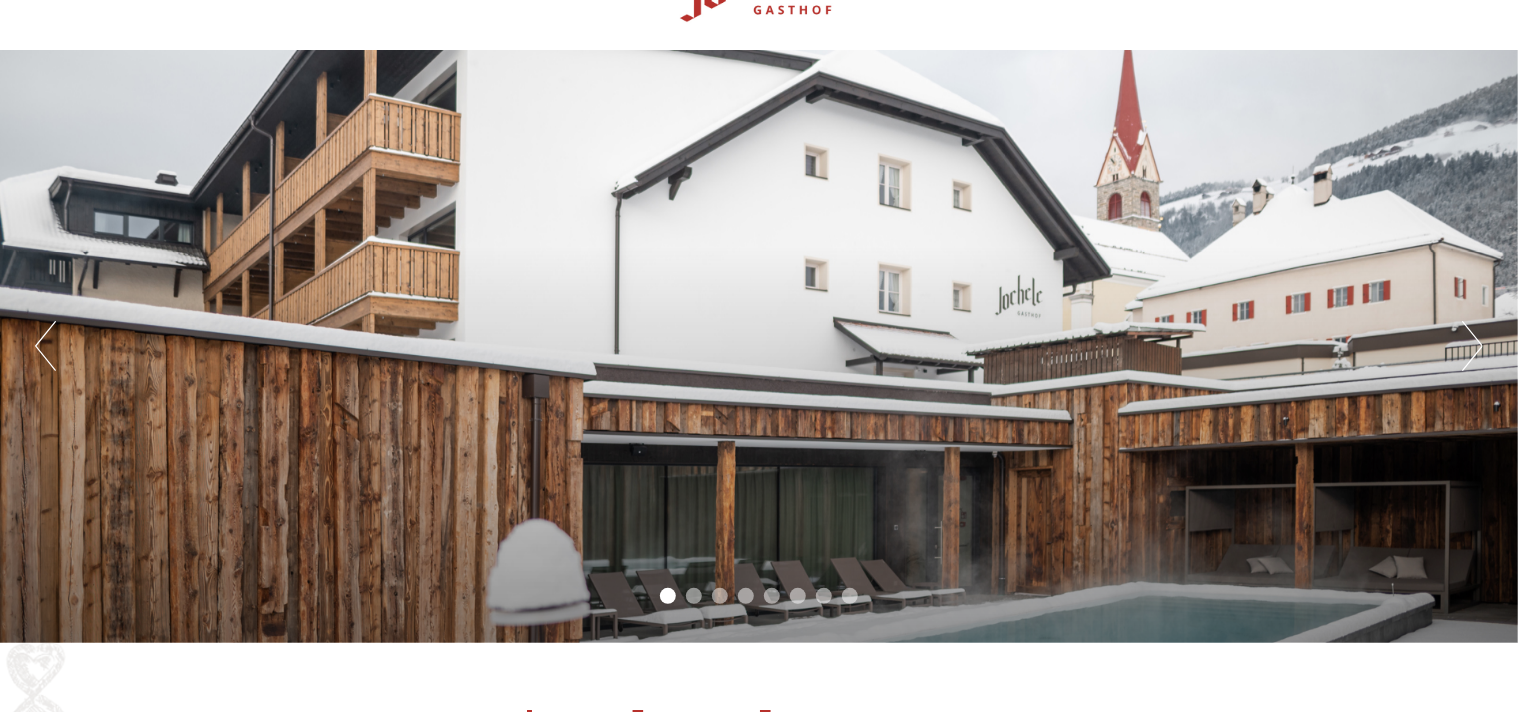 click on "Next" at bounding box center [1472, 346] 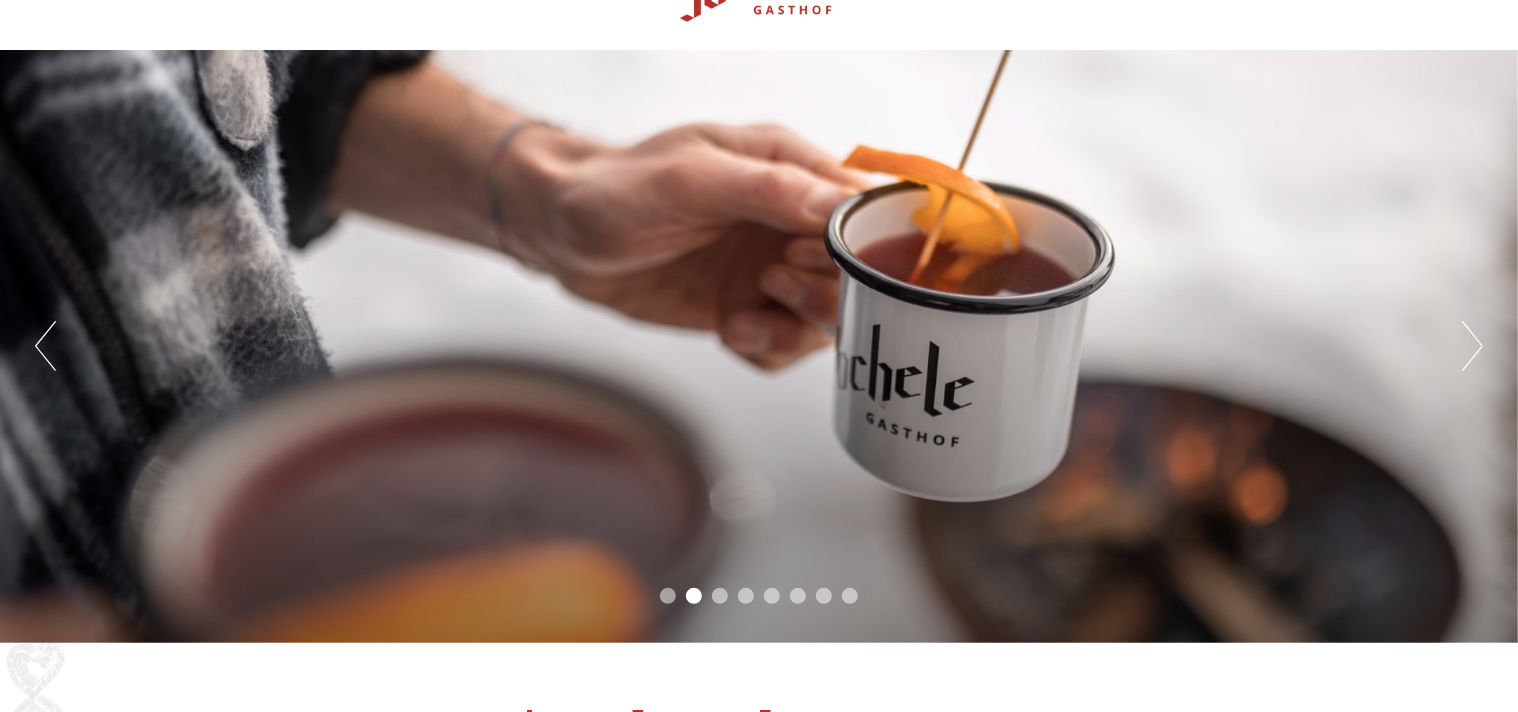 click on "Next" at bounding box center (1472, 346) 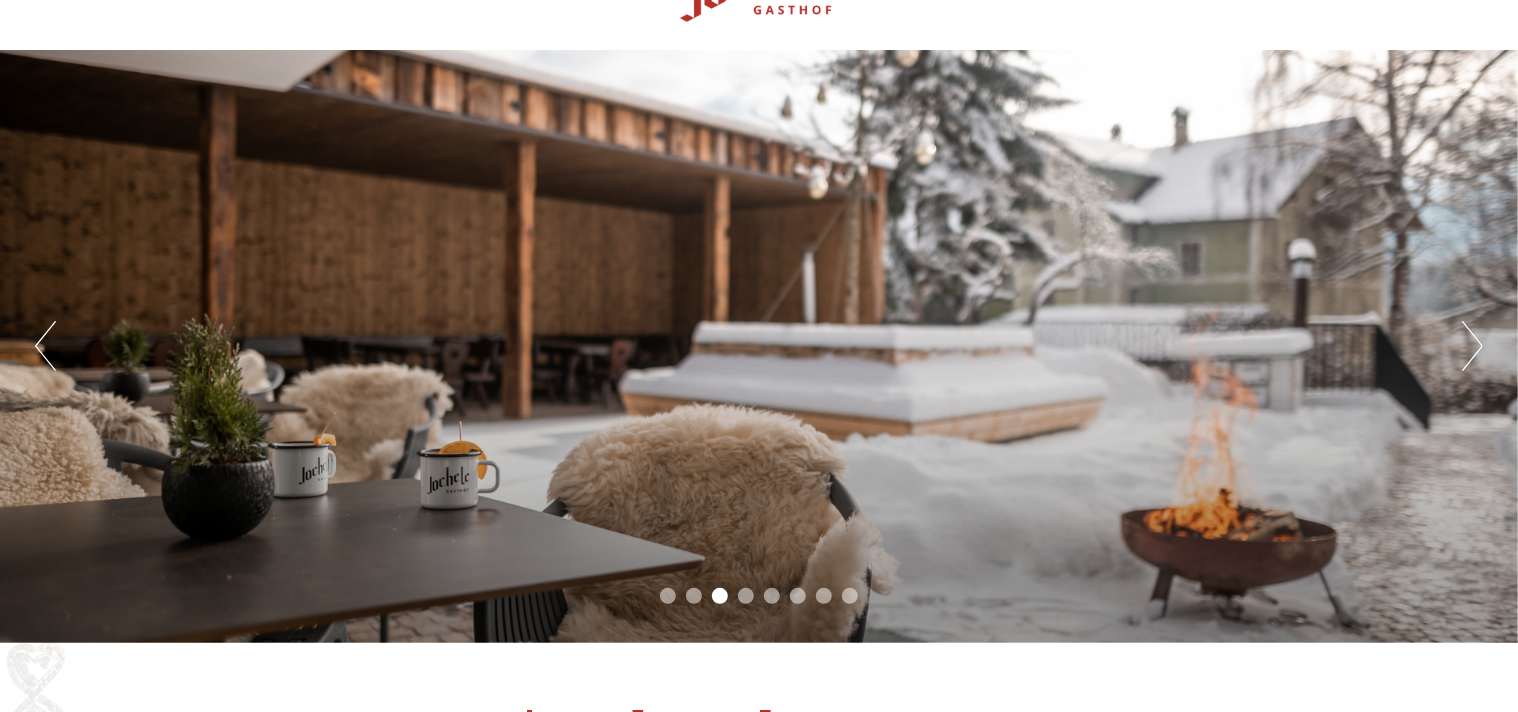 click on "Next" at bounding box center (1472, 346) 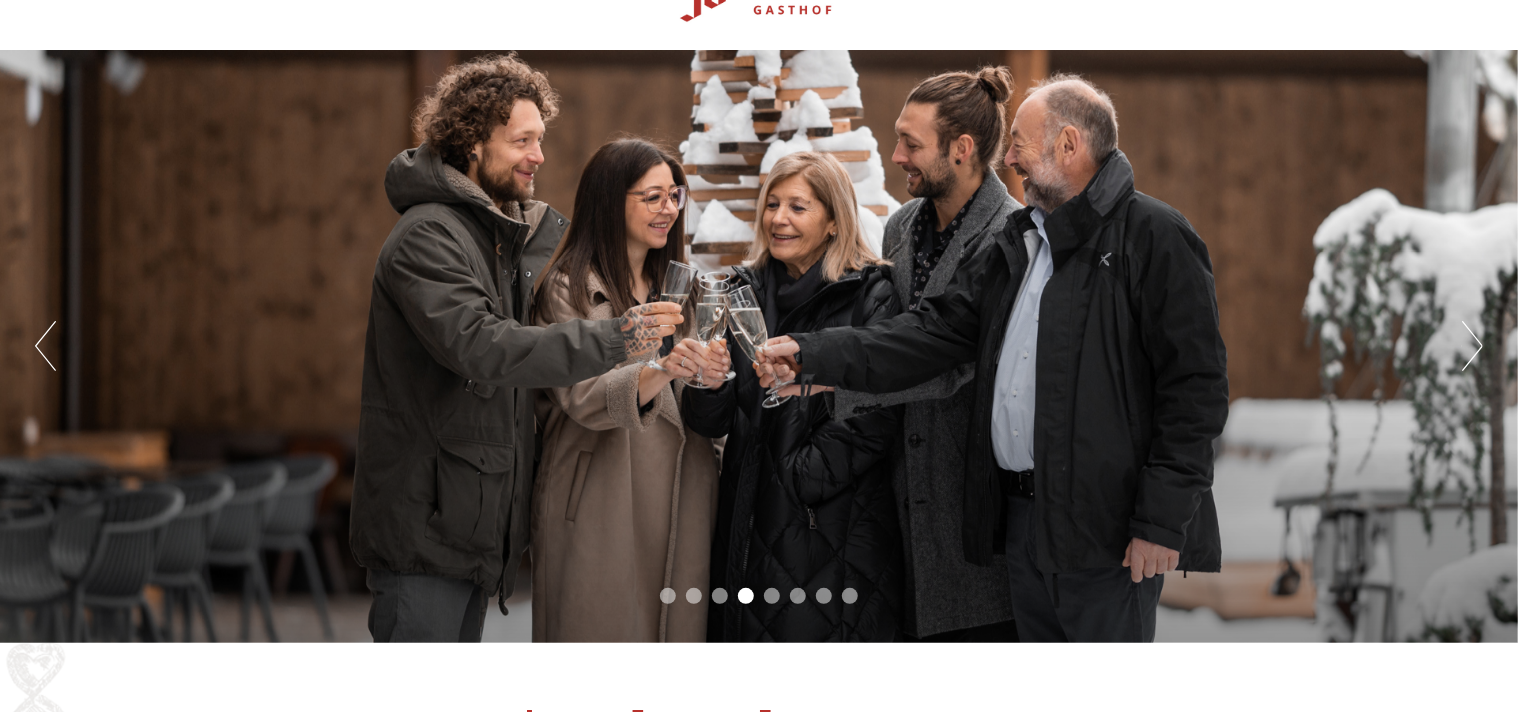 click on "Next" at bounding box center [1472, 346] 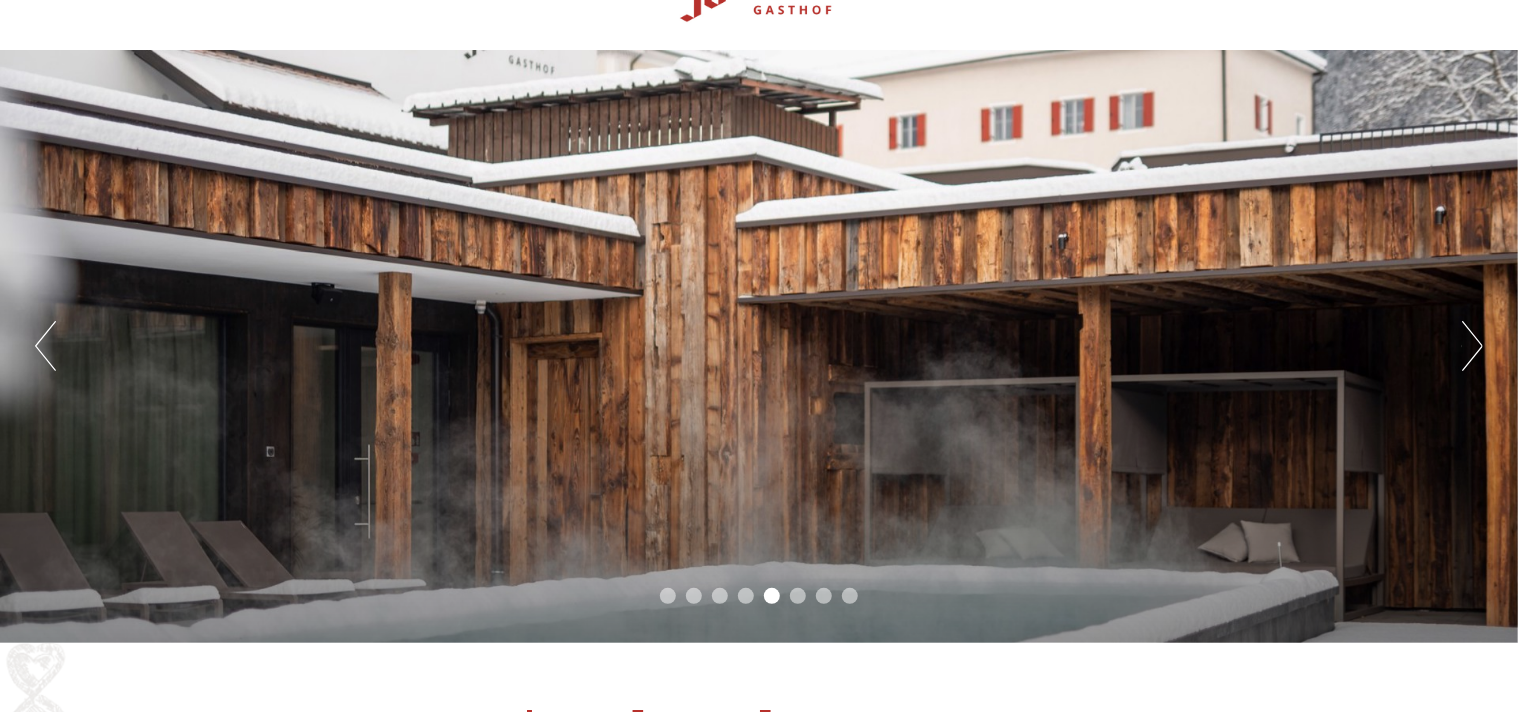 click on "Next" at bounding box center (1472, 346) 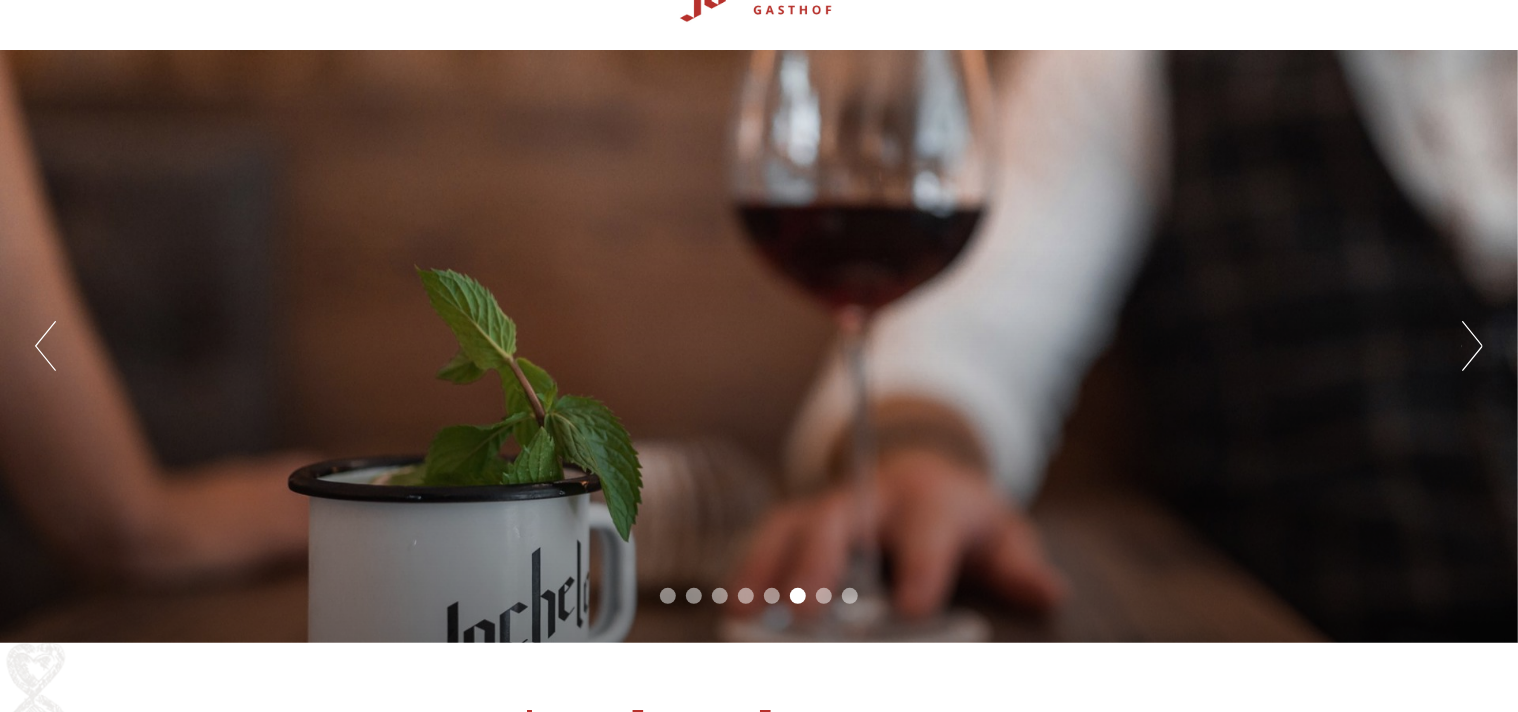 click on "Next" at bounding box center [1472, 346] 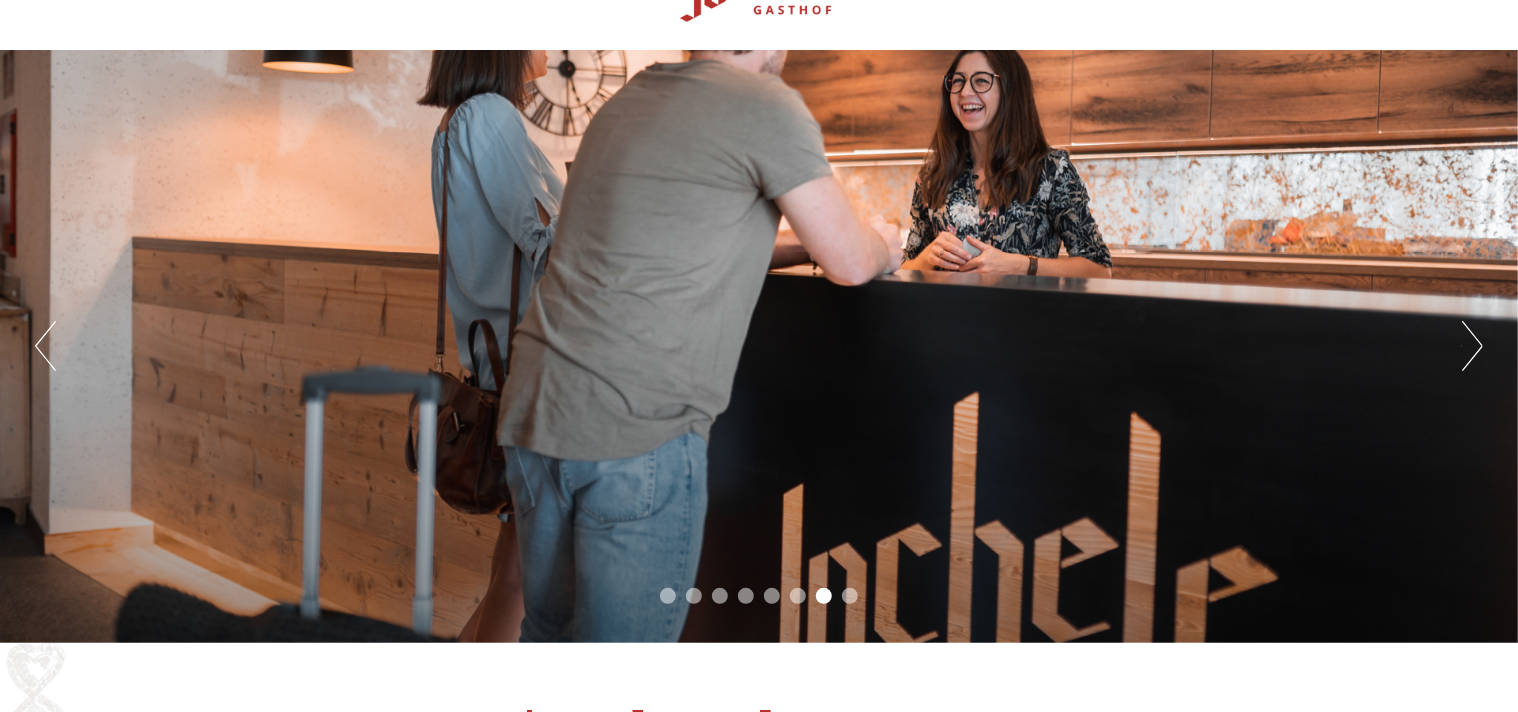 click on "Next" at bounding box center [1472, 346] 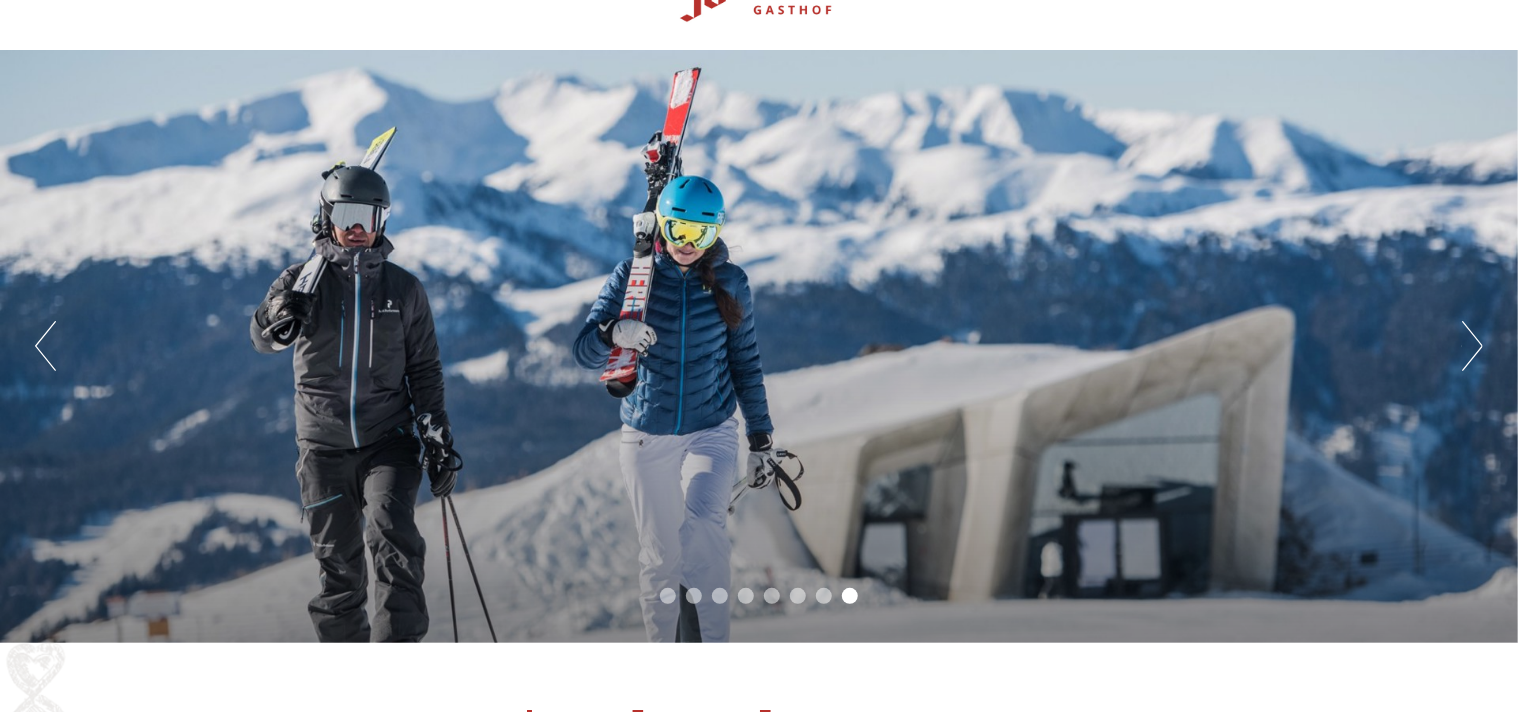 click on "Next" at bounding box center [1472, 346] 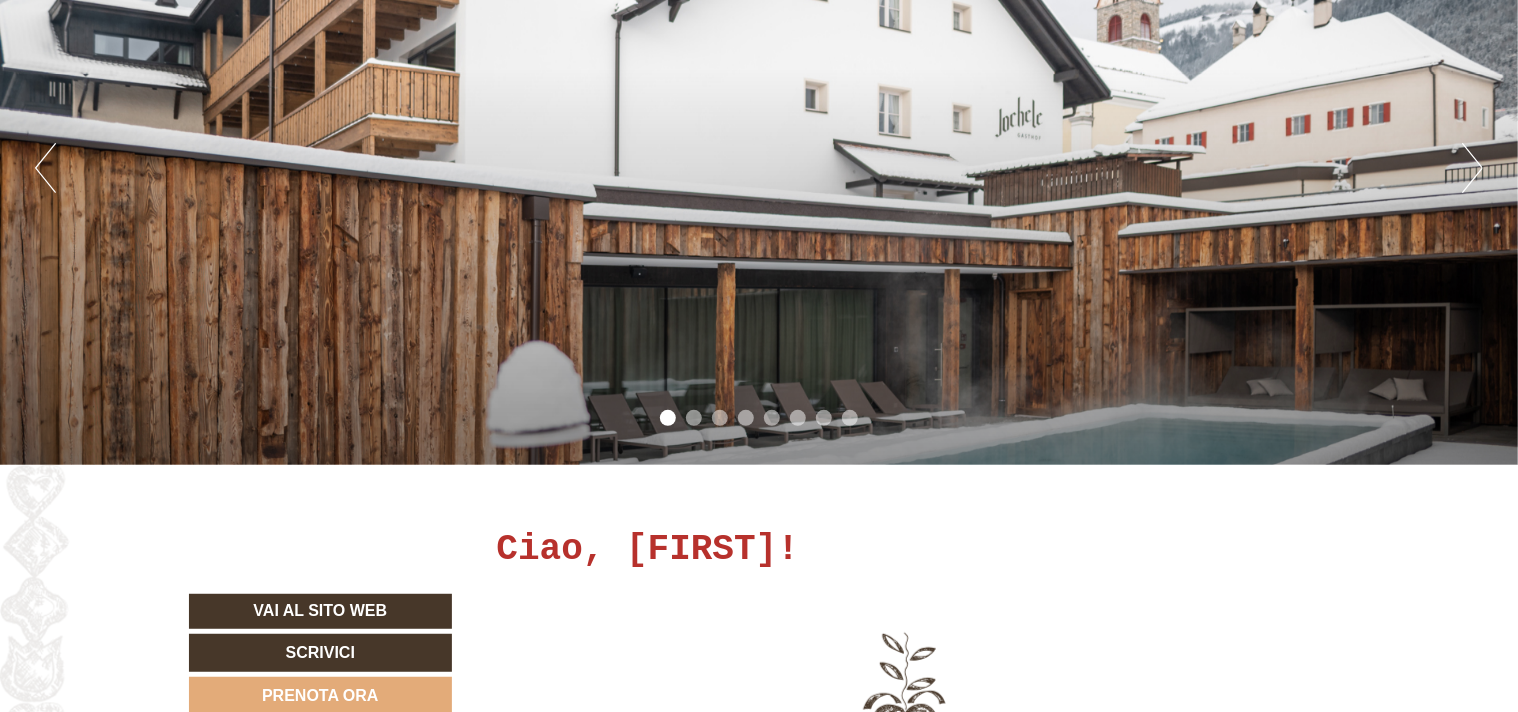 scroll, scrollTop: 500, scrollLeft: 0, axis: vertical 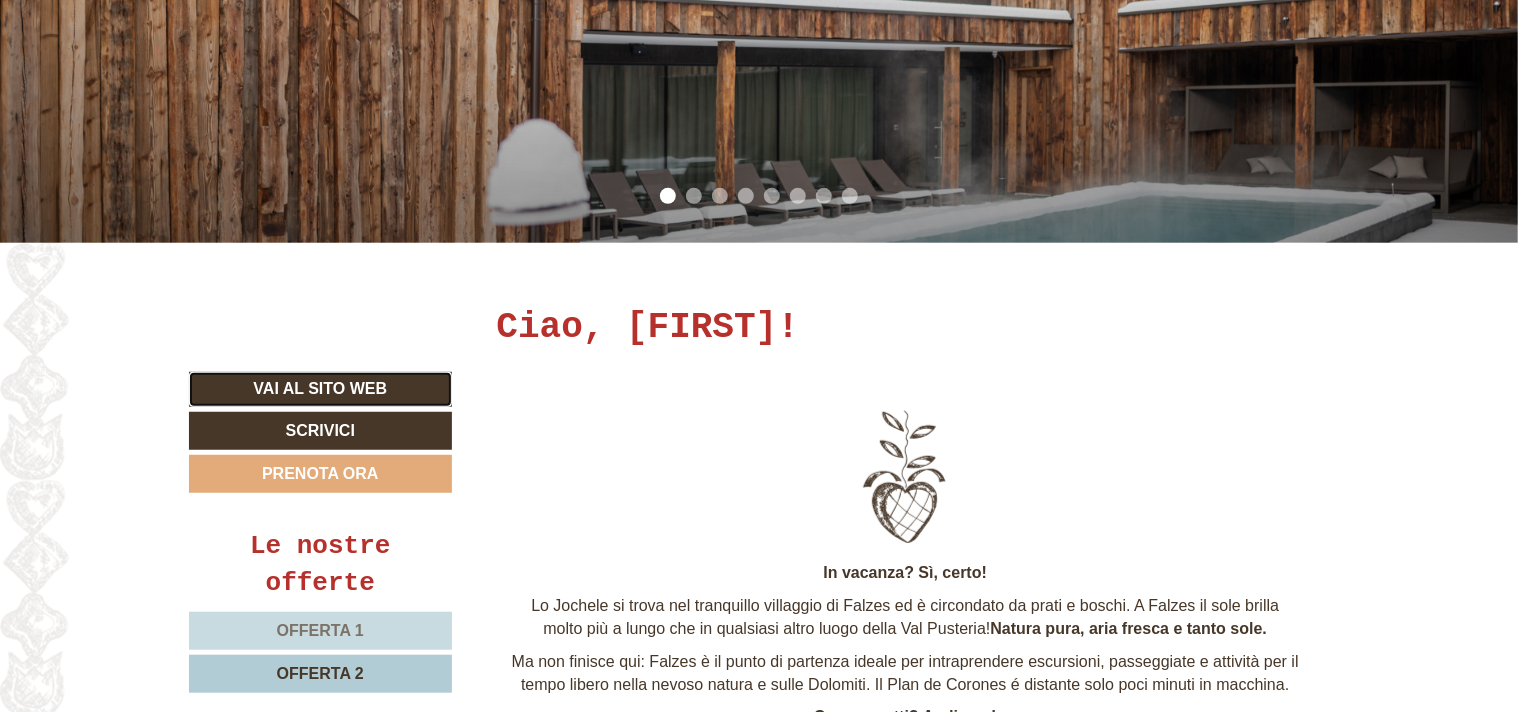 click on "Vai al sito web" at bounding box center (320, 389) 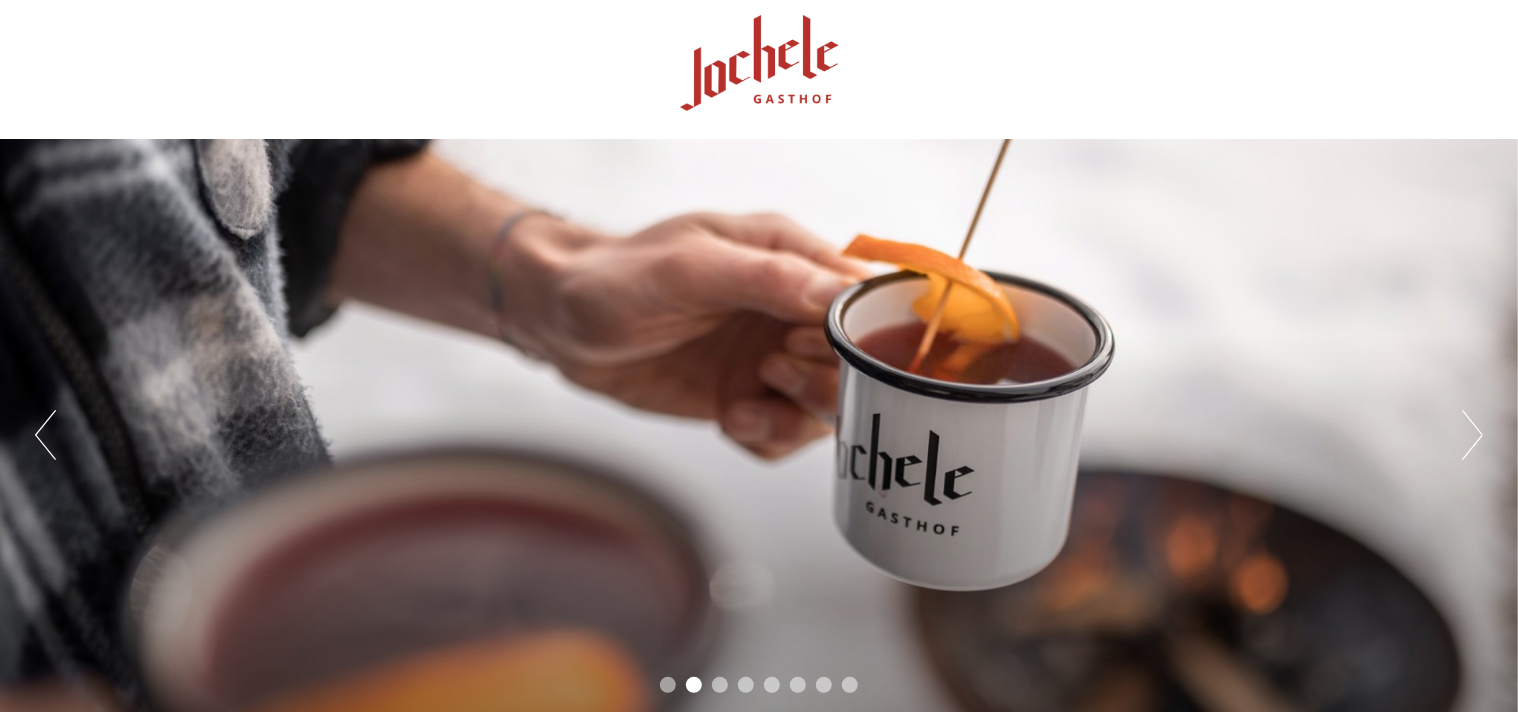 scroll, scrollTop: 0, scrollLeft: 0, axis: both 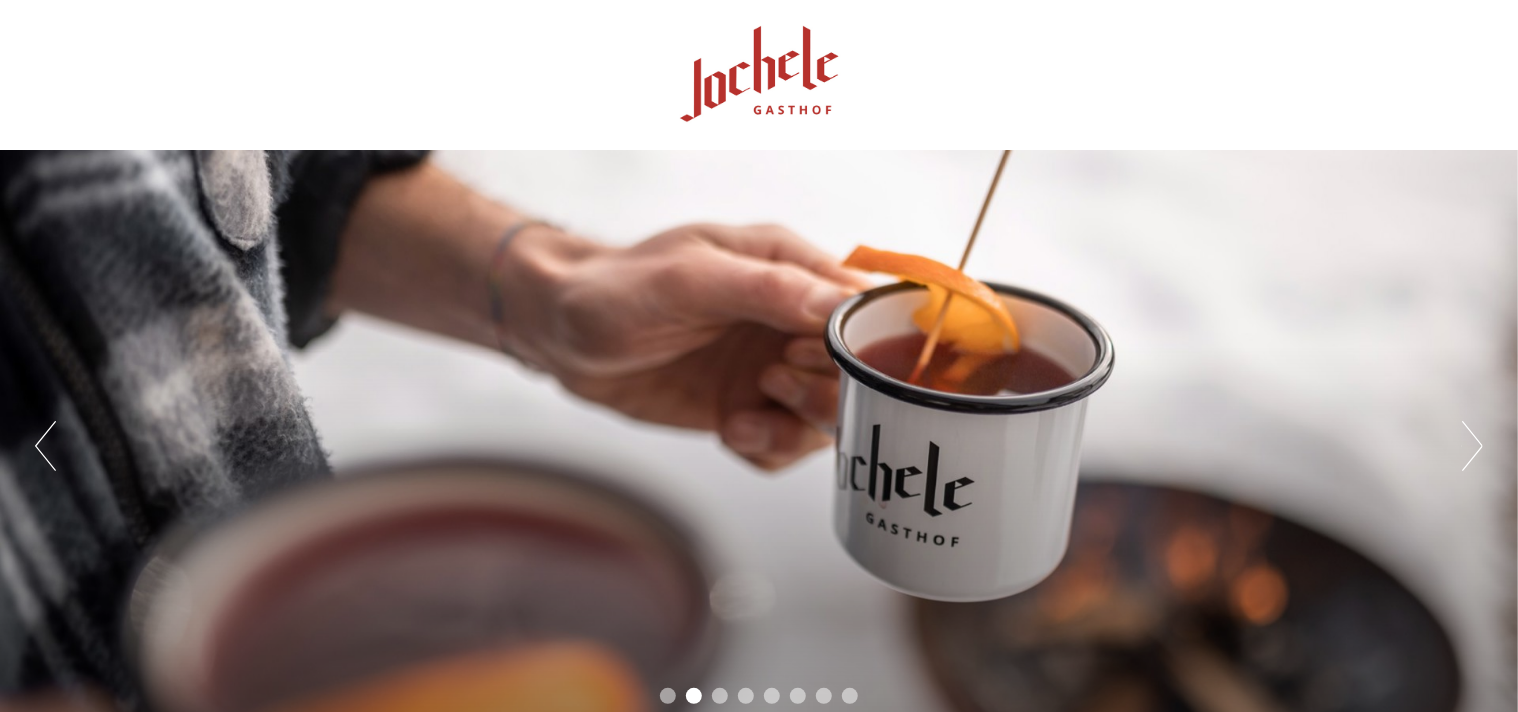 click on "Next" at bounding box center [1472, 446] 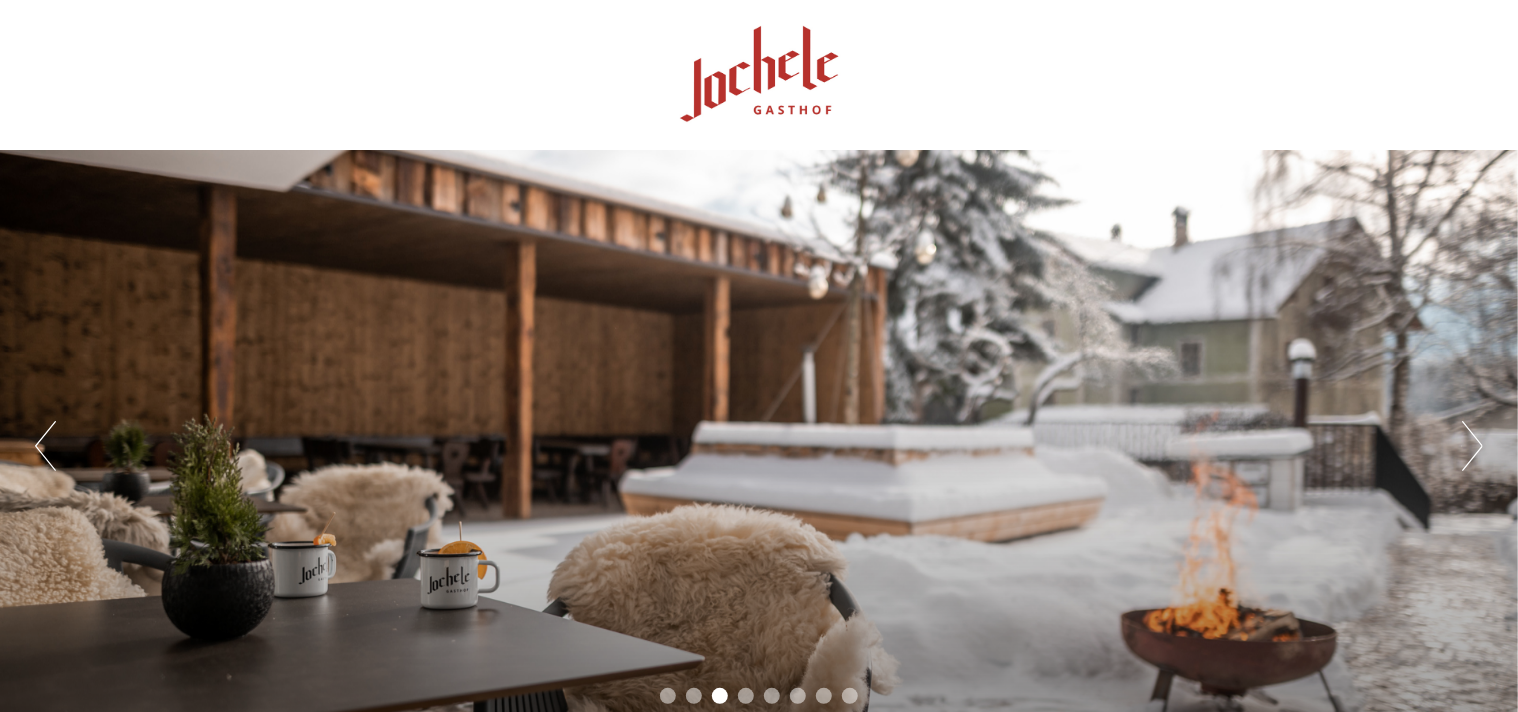 click on "Next" at bounding box center [1472, 446] 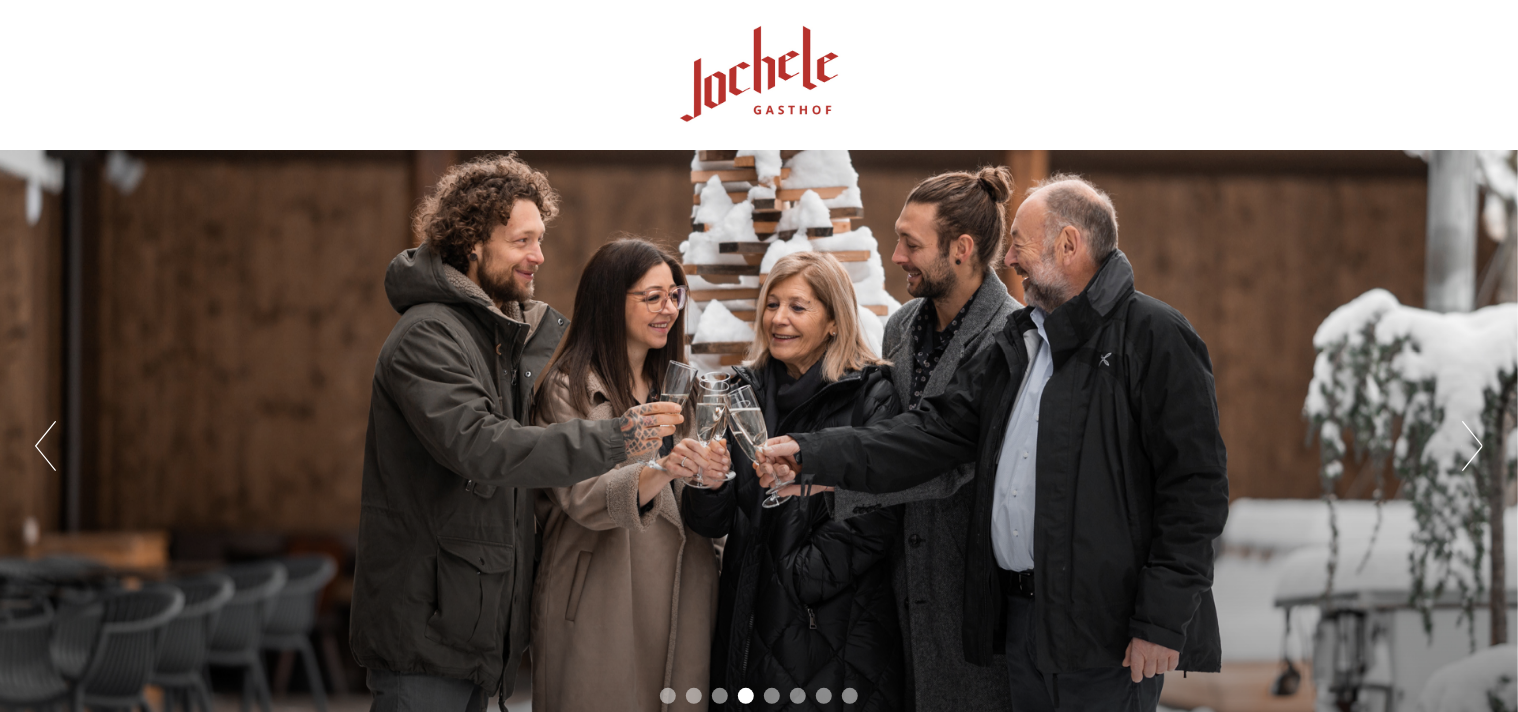 click on "Next" at bounding box center (1472, 446) 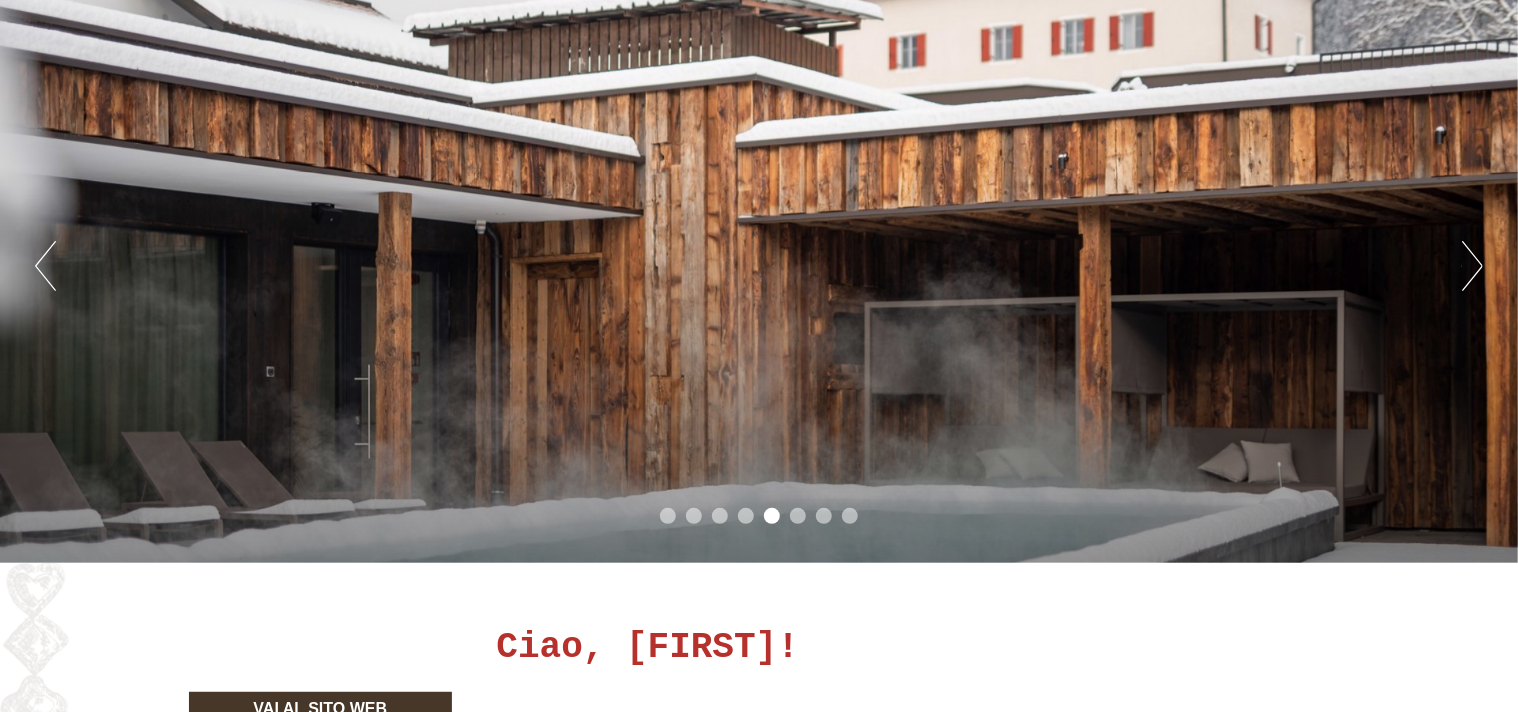 scroll, scrollTop: 200, scrollLeft: 0, axis: vertical 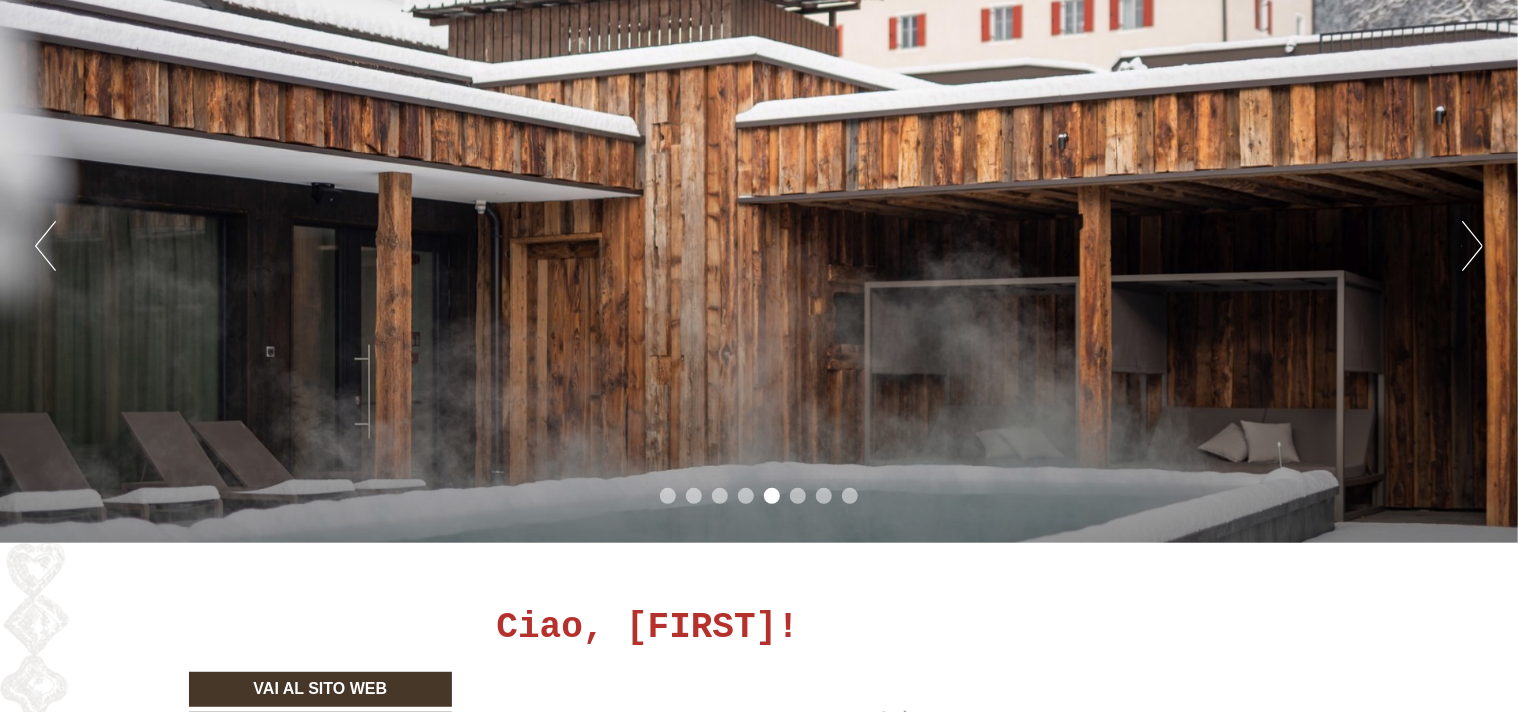 click on "Next" at bounding box center [1472, 246] 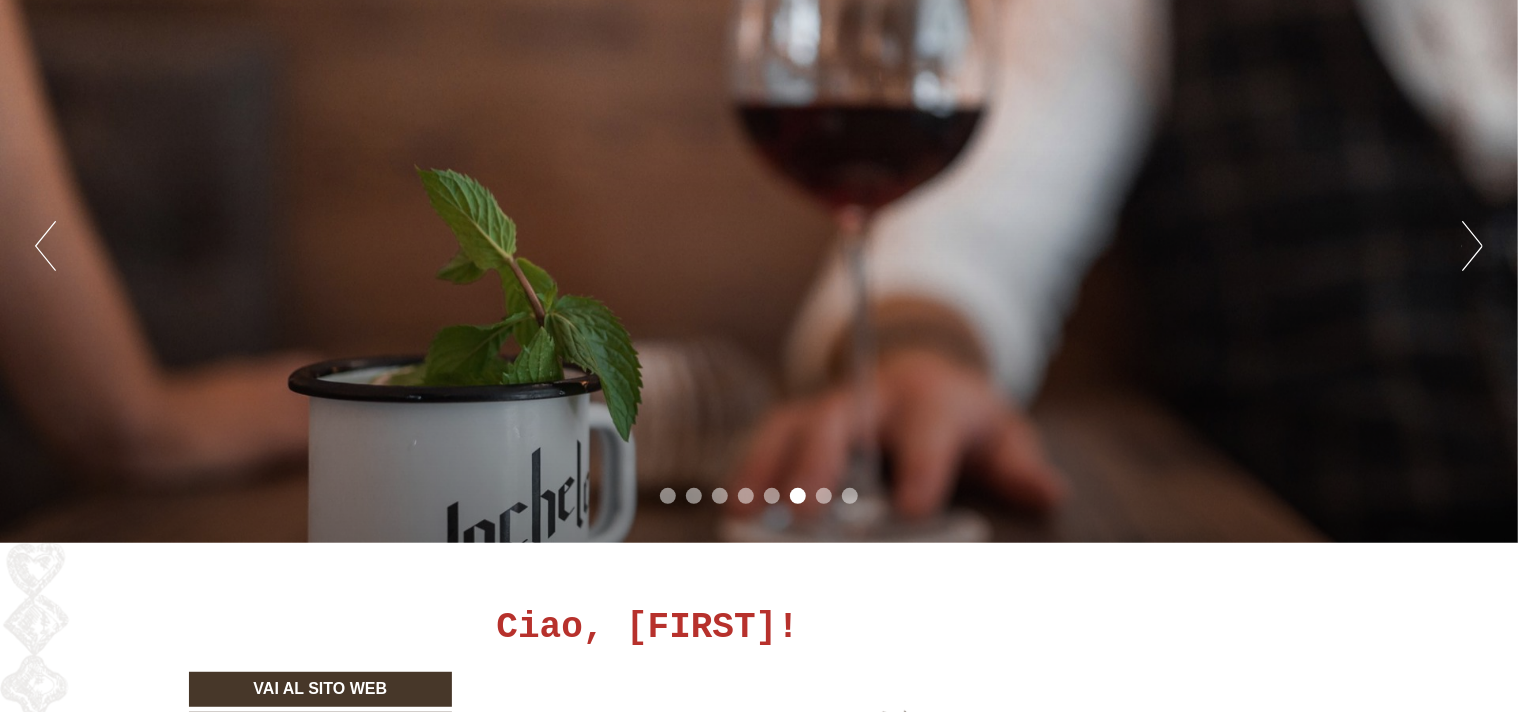 click on "Next" at bounding box center (1472, 246) 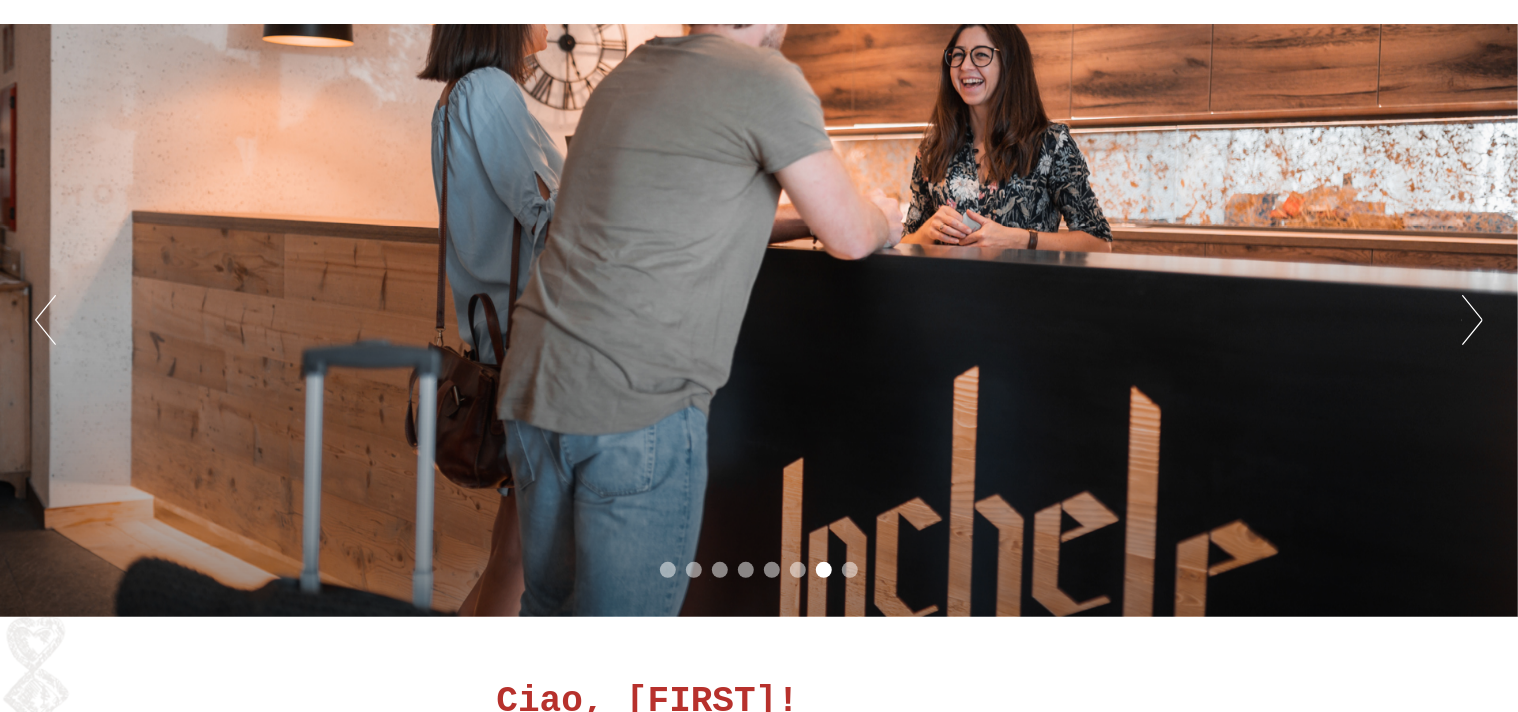 scroll, scrollTop: 0, scrollLeft: 0, axis: both 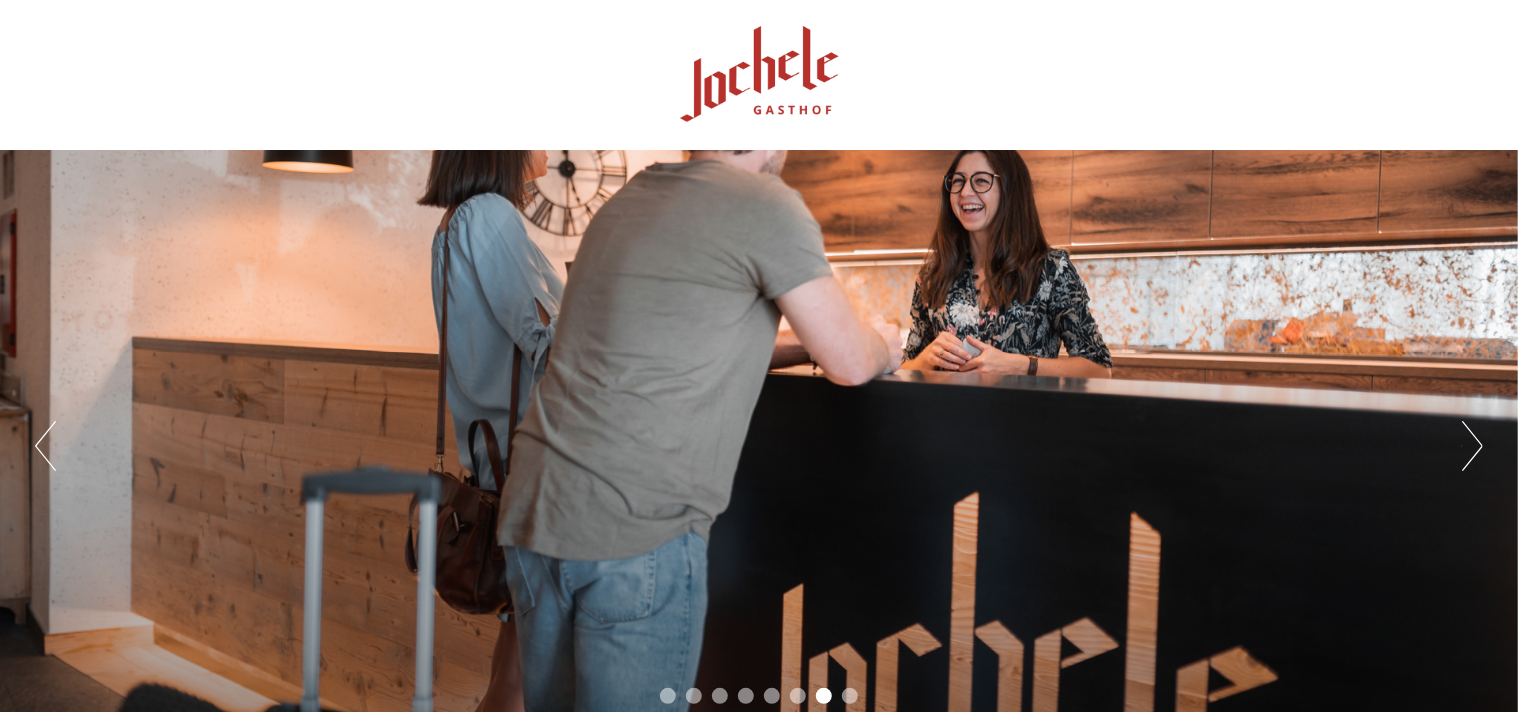 click on "Previous
Next 1 2 3 4 5 6 7 8" at bounding box center (759, 446) 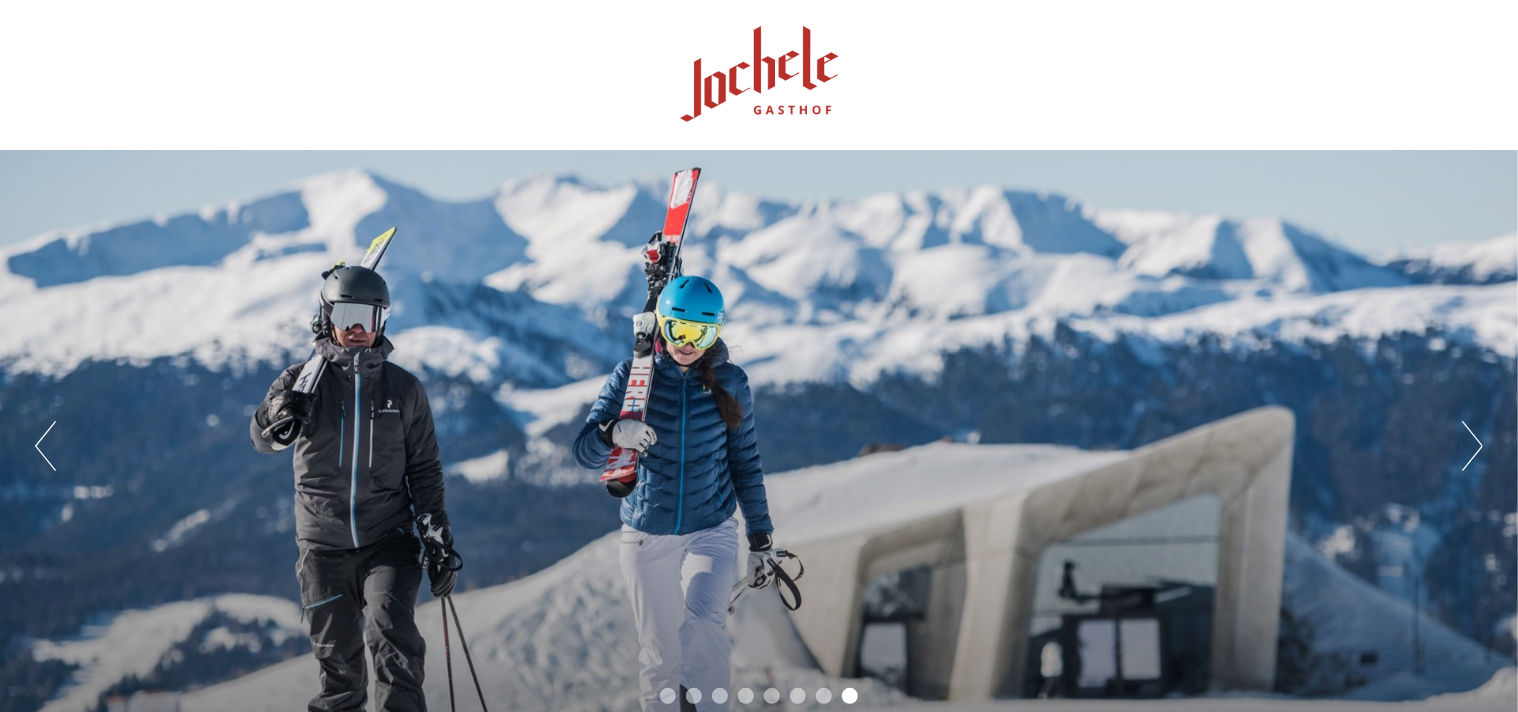 click on "Previous
Next 1 2 3 4 5 6 7 8" at bounding box center (759, 446) 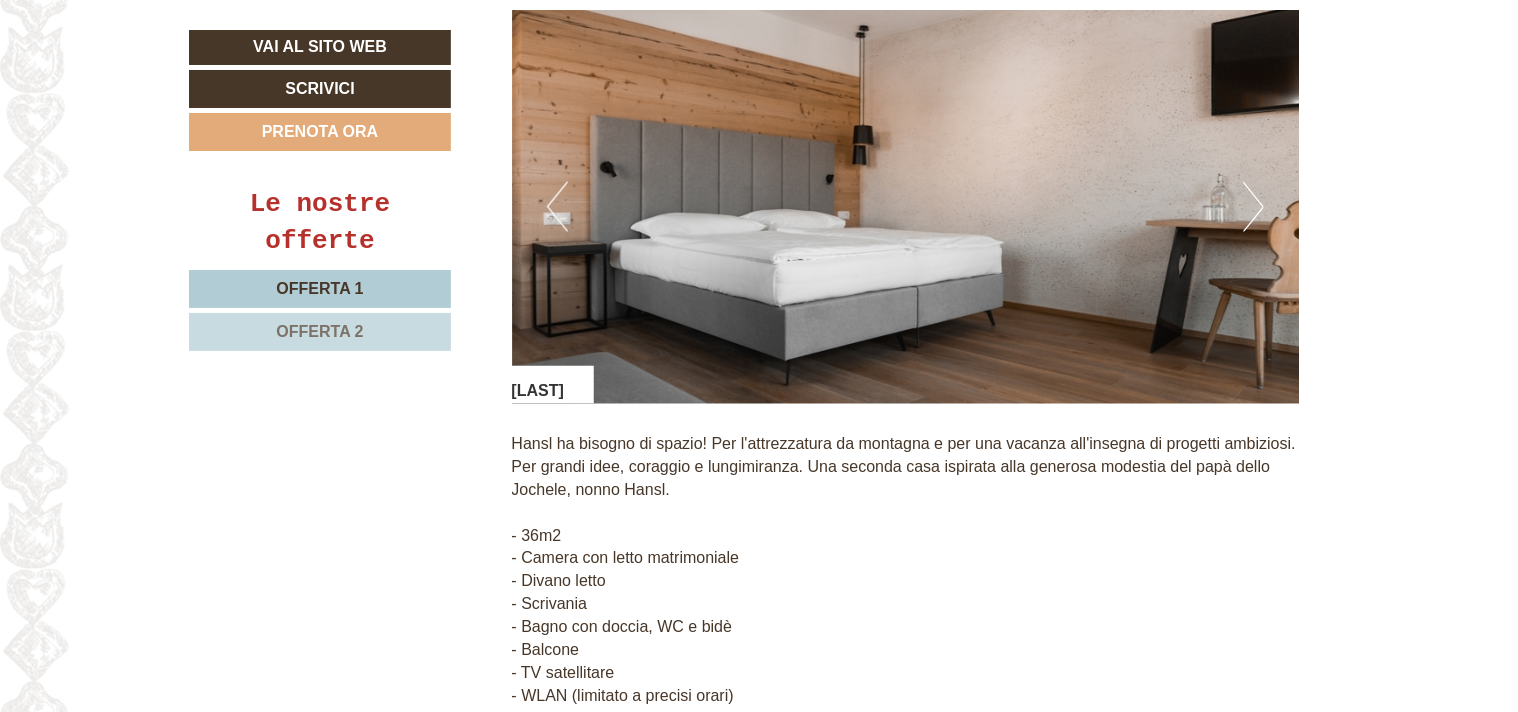 scroll, scrollTop: 1600, scrollLeft: 0, axis: vertical 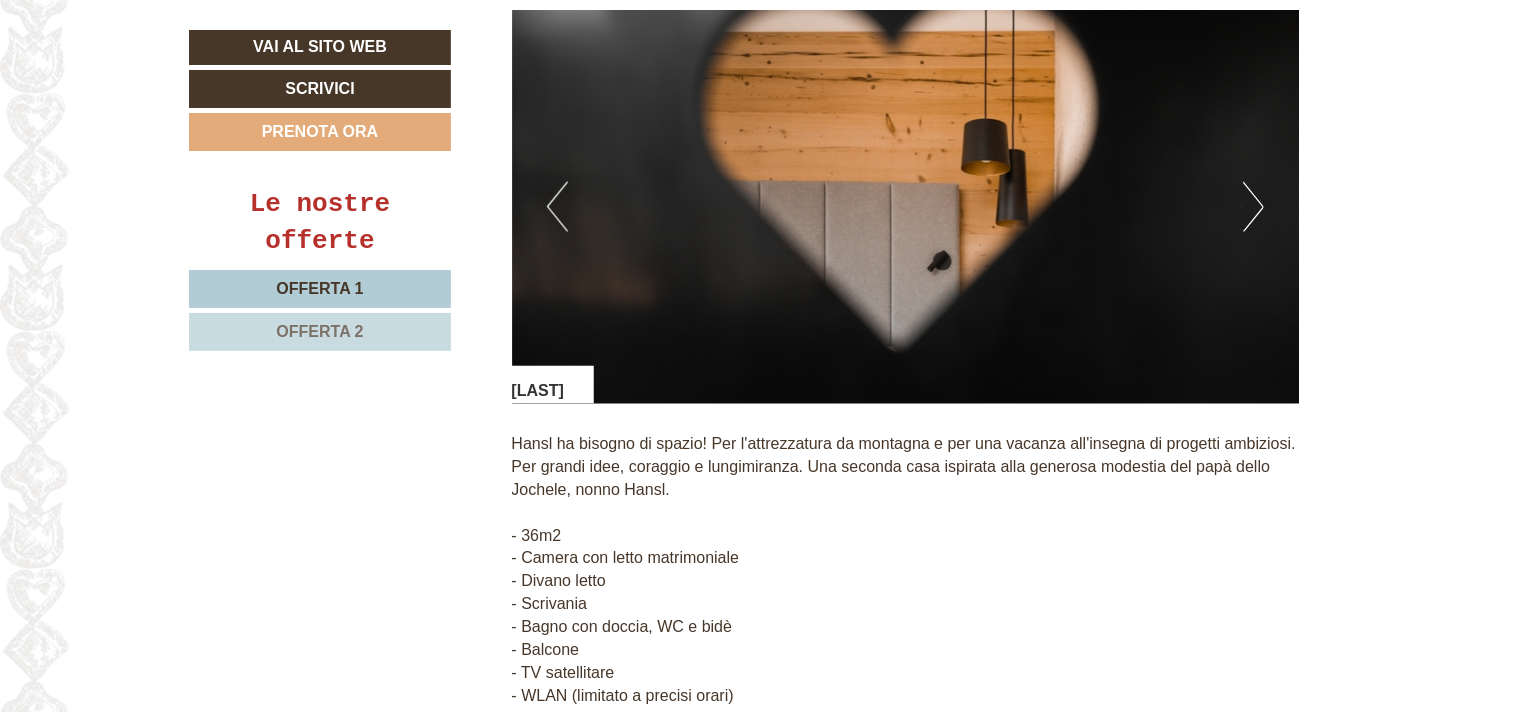 click on "Next" at bounding box center [1253, 207] 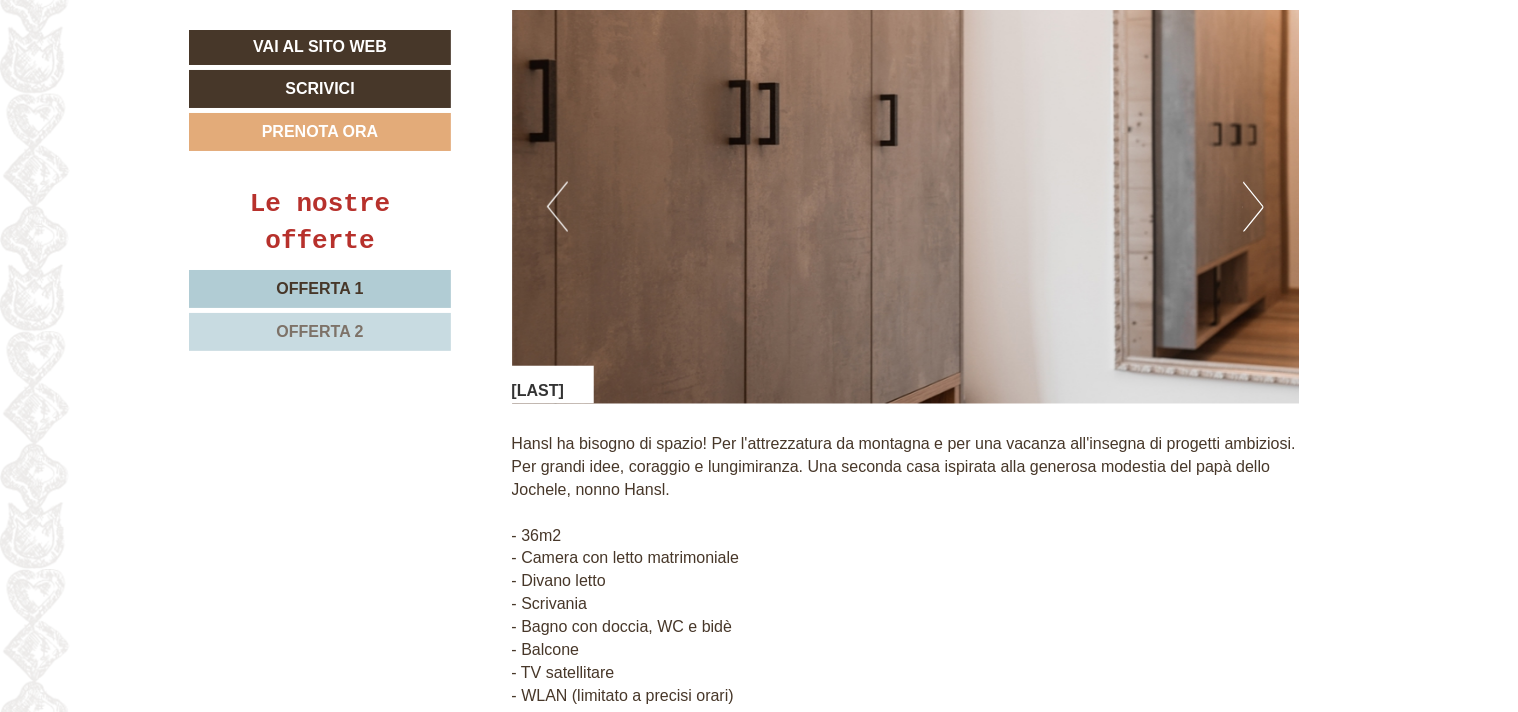 click on "Next" at bounding box center [1253, 207] 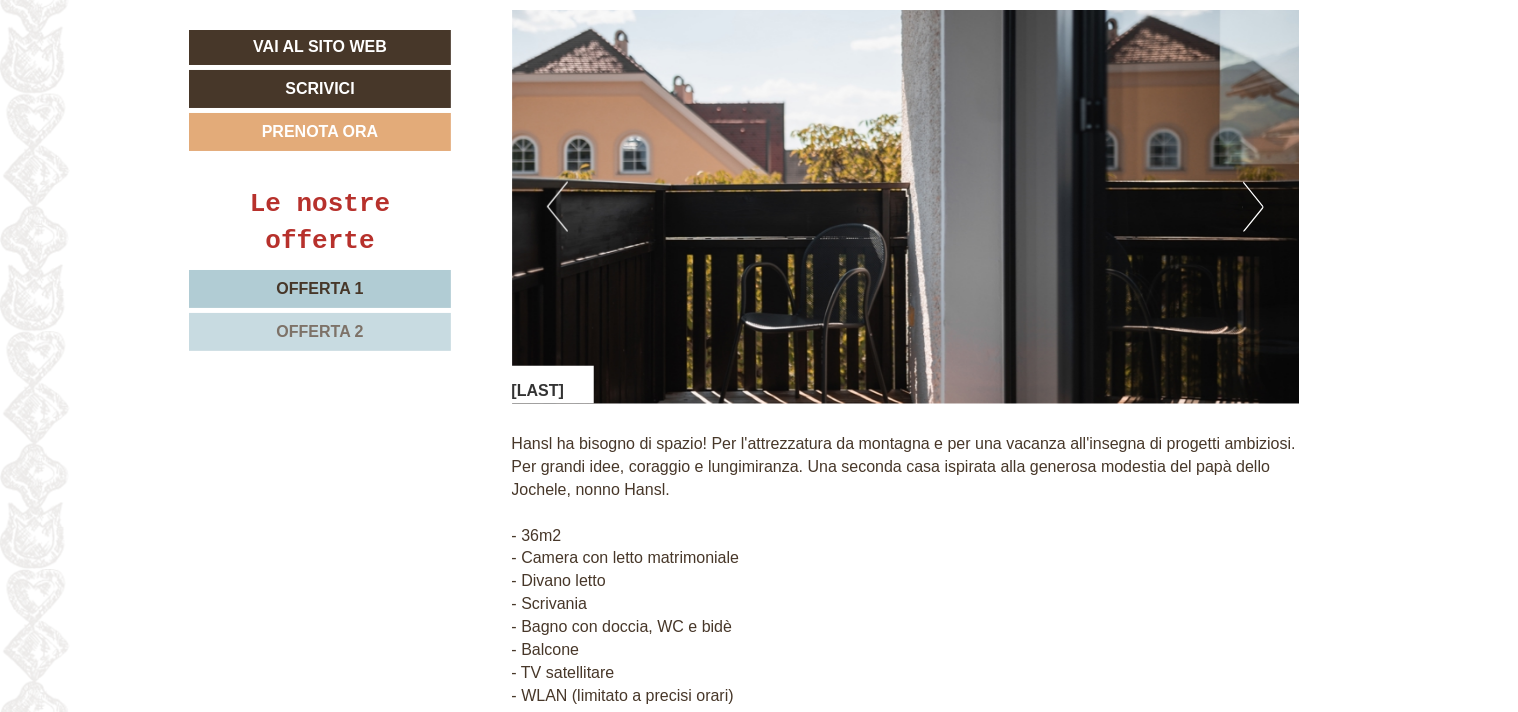 click on "Next" at bounding box center (1253, 207) 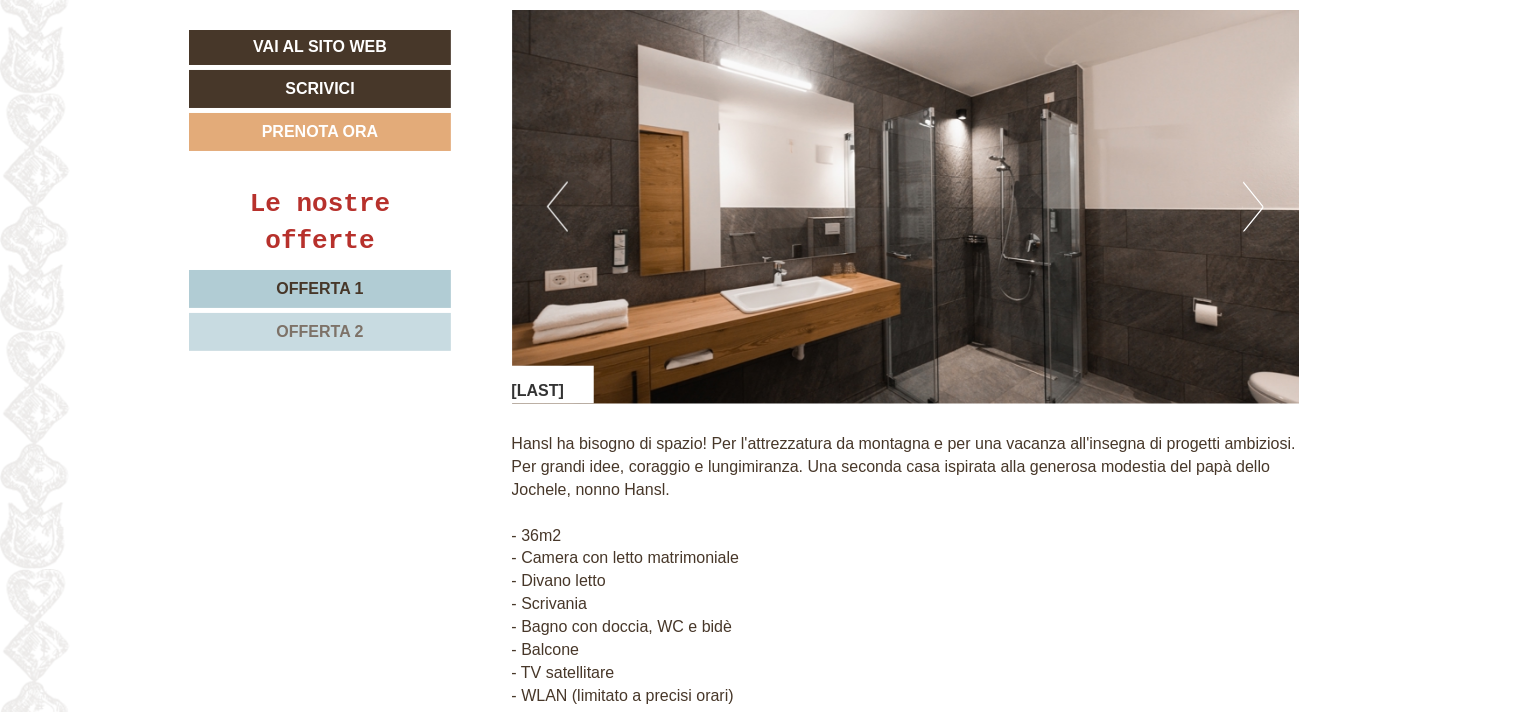 click on "Next" at bounding box center (1253, 207) 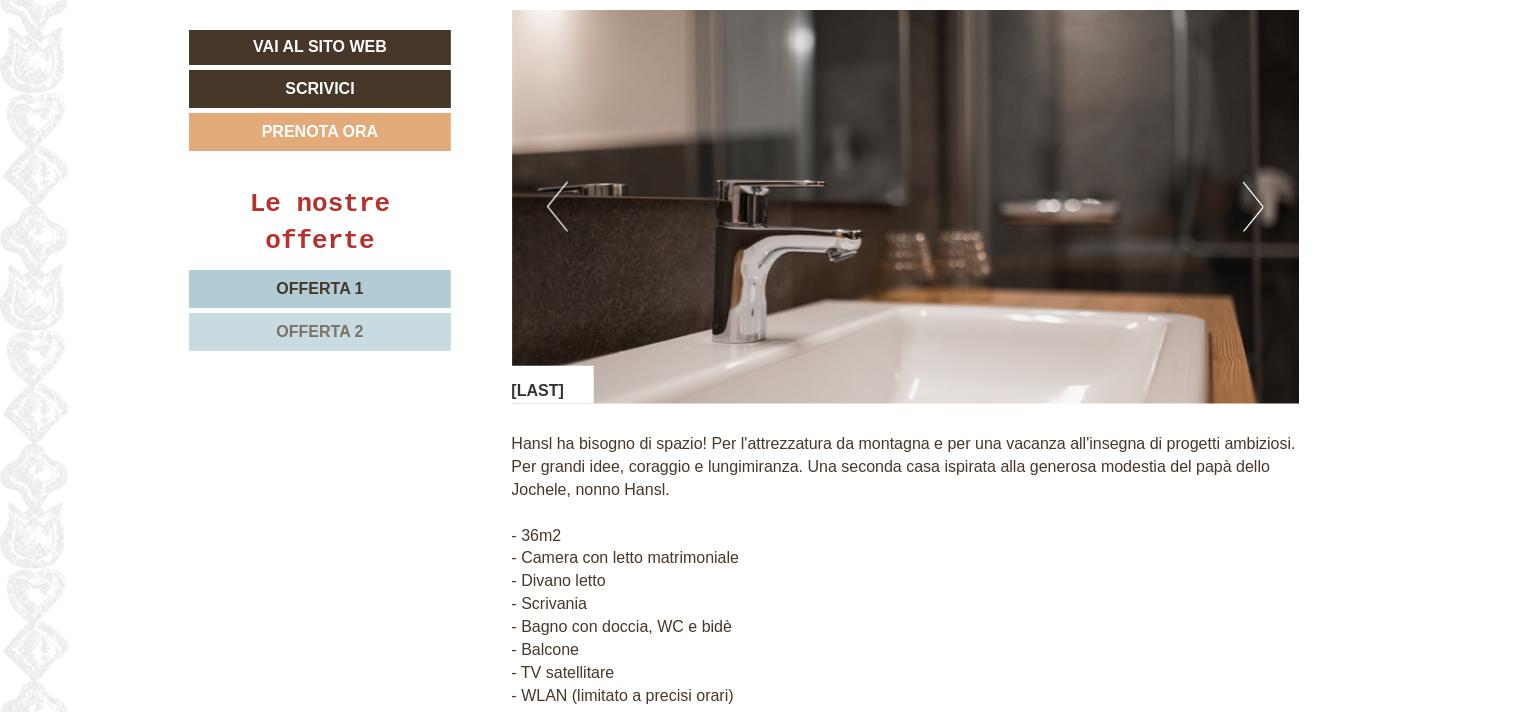 click on "Next" at bounding box center (1253, 207) 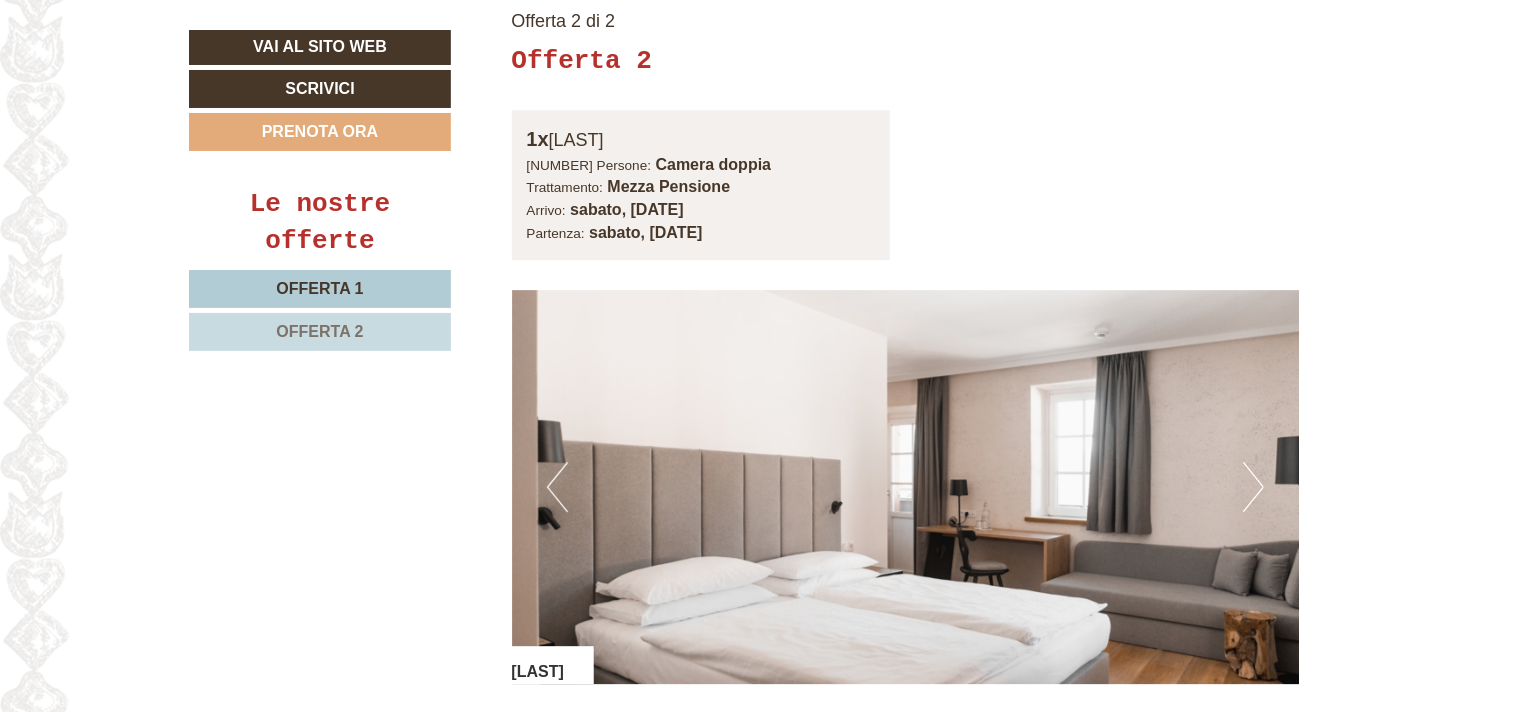 scroll, scrollTop: 2900, scrollLeft: 0, axis: vertical 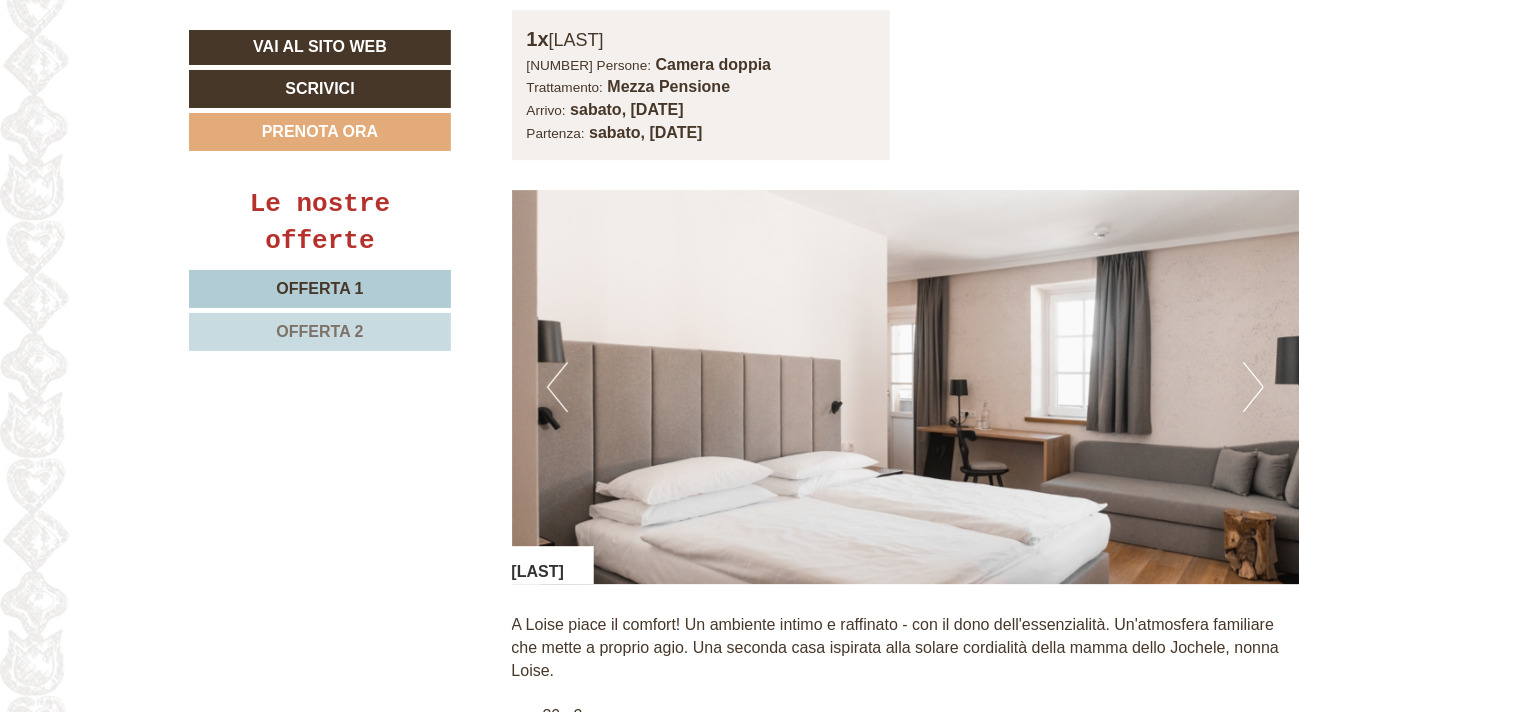 click on "Next" at bounding box center (1253, 387) 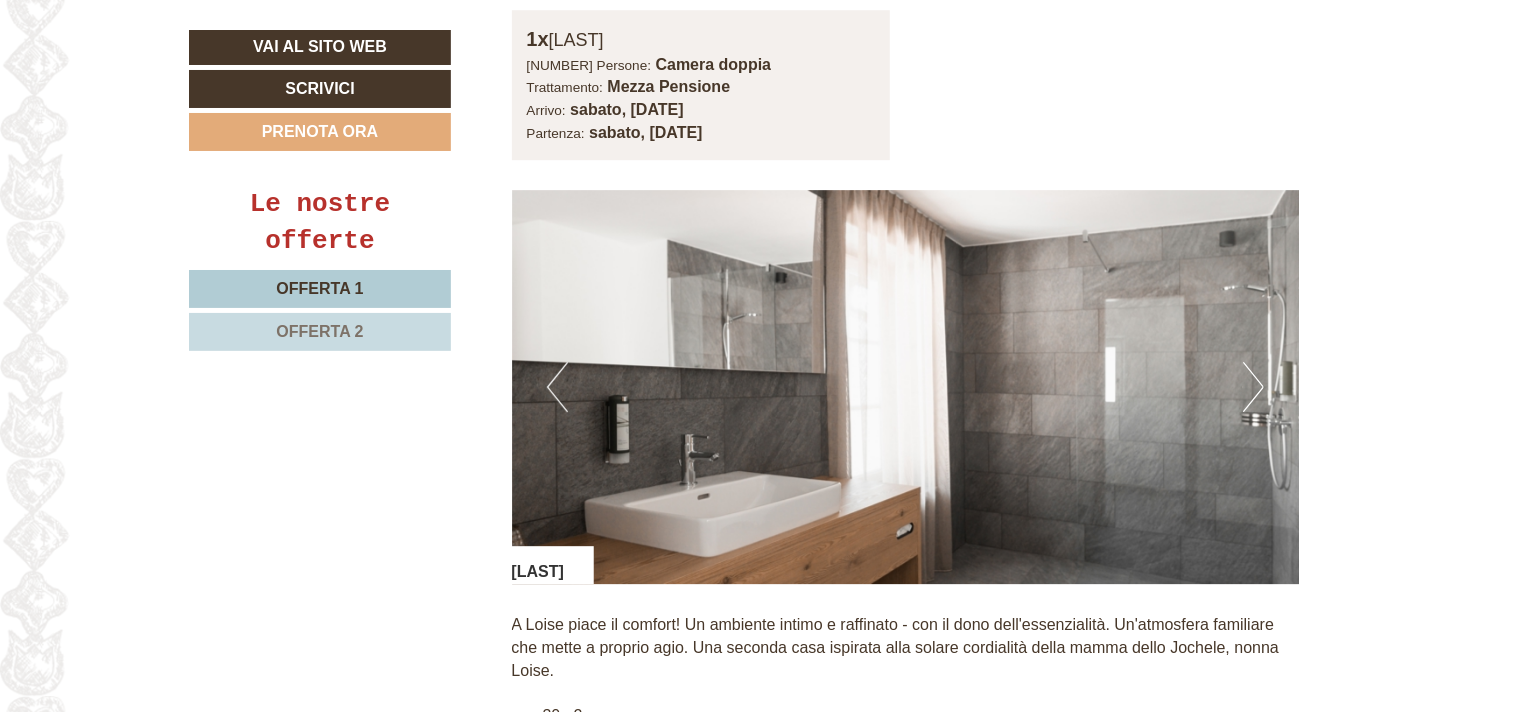 click on "Next" at bounding box center (1253, 387) 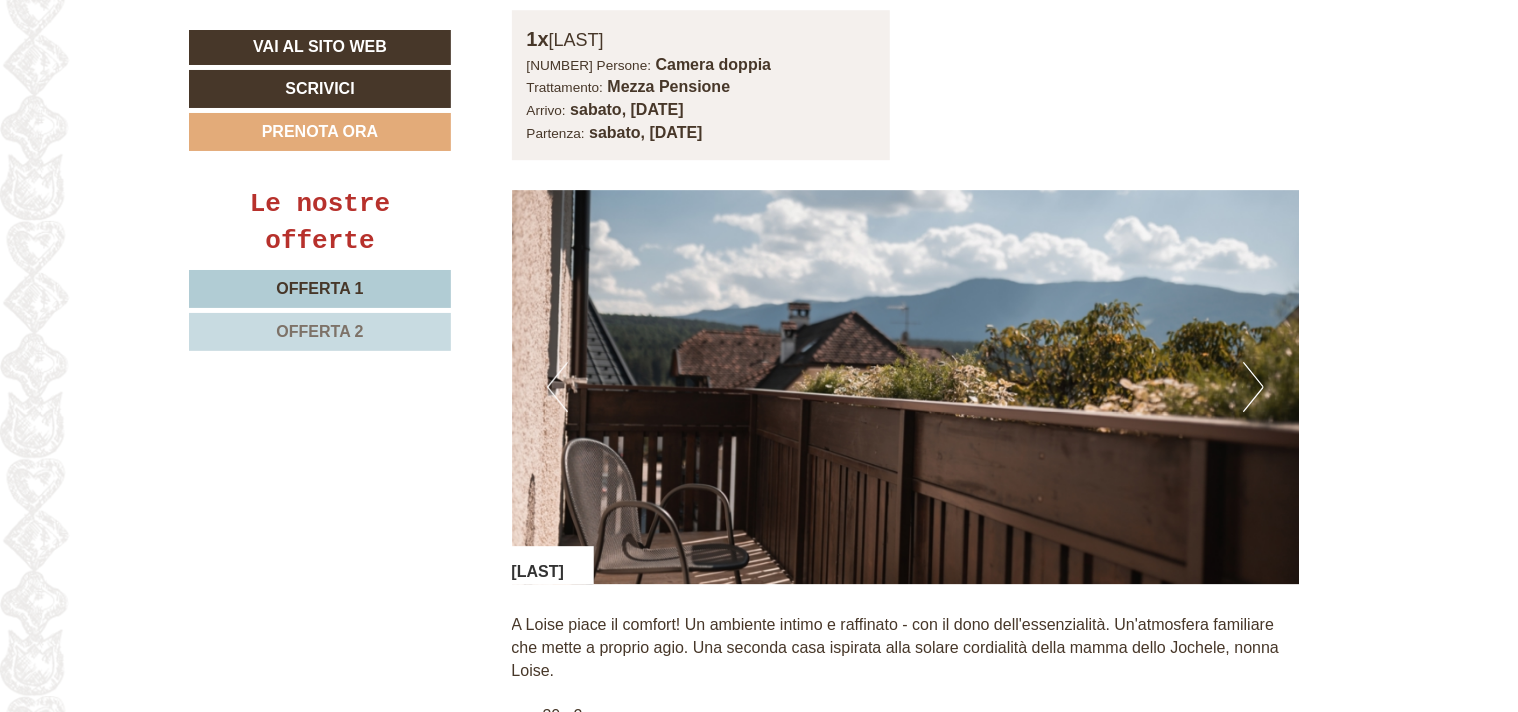 click on "Next" at bounding box center (1253, 387) 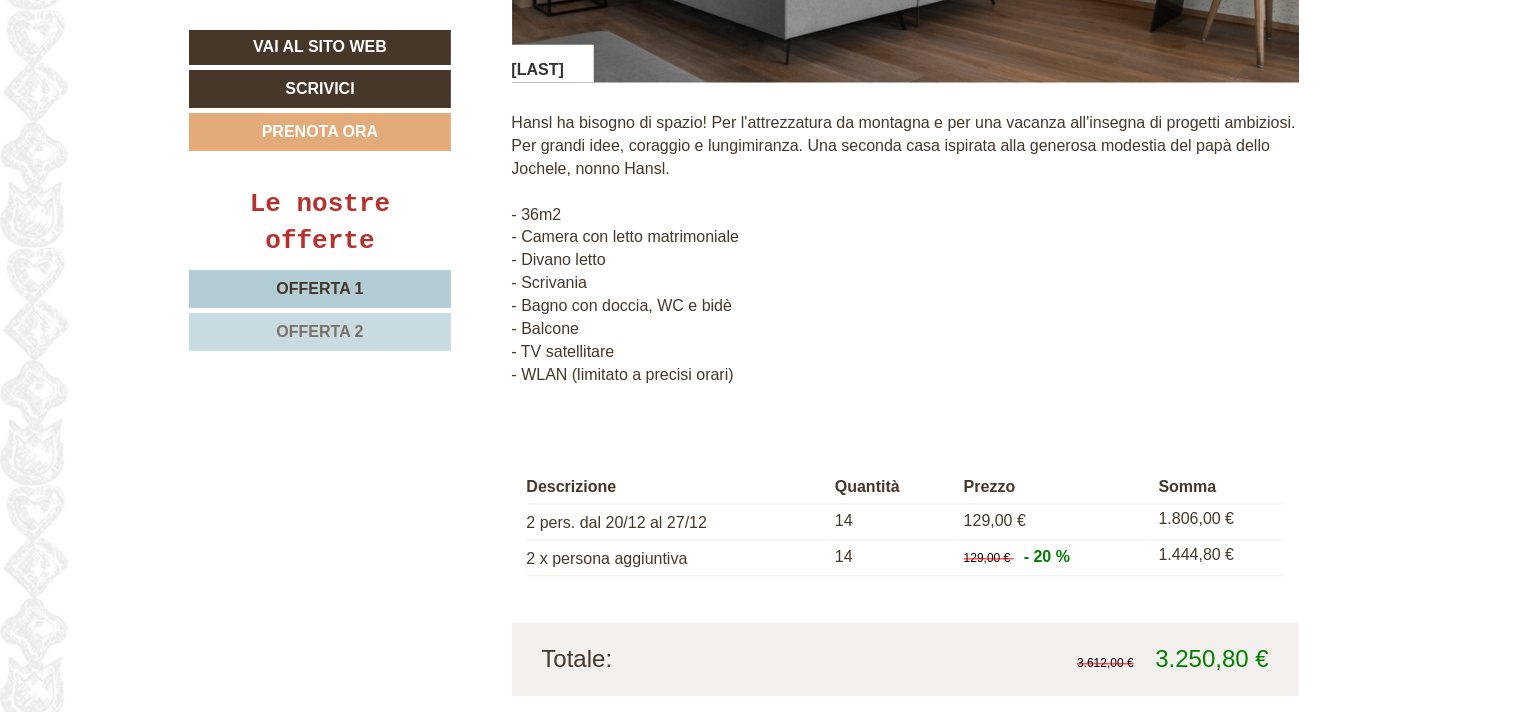 scroll, scrollTop: 1800, scrollLeft: 0, axis: vertical 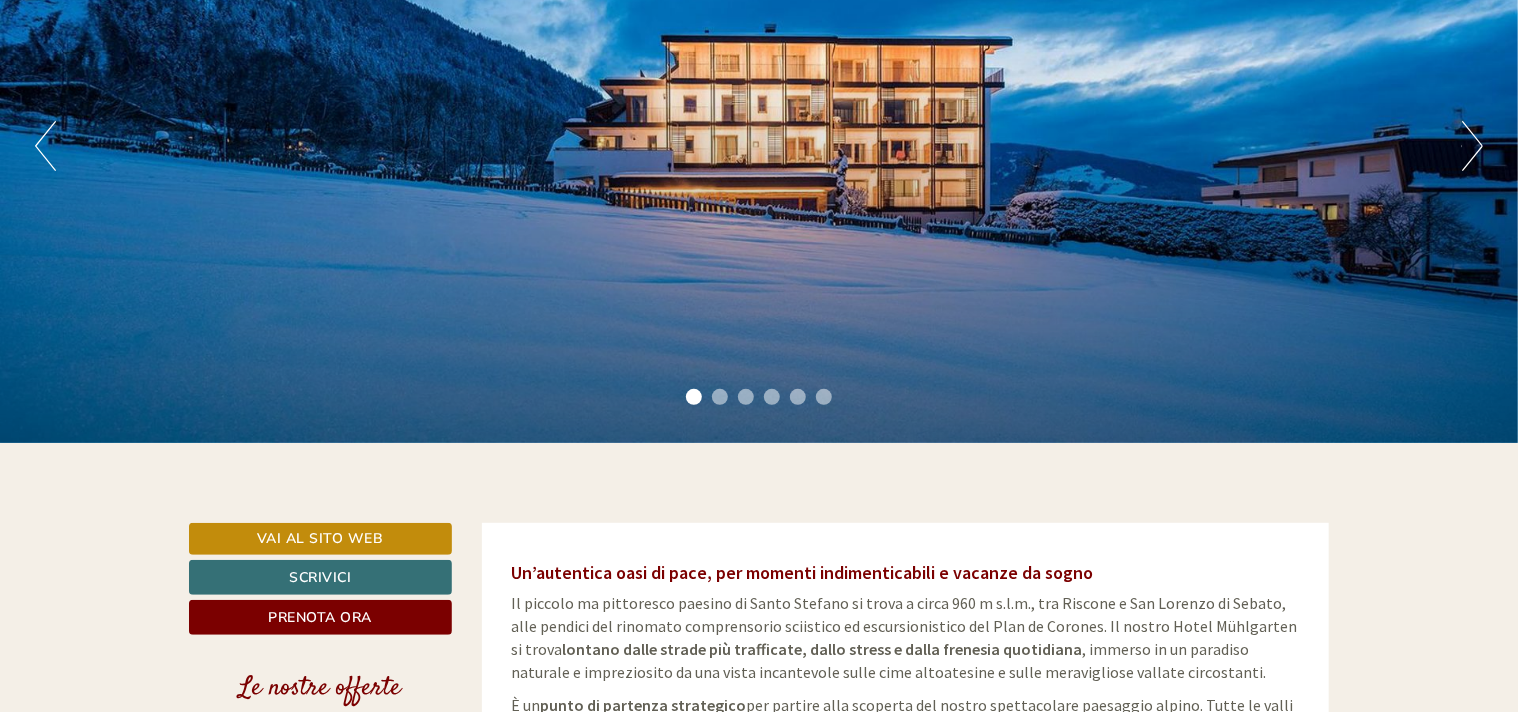 click on "Next" at bounding box center [1472, 146] 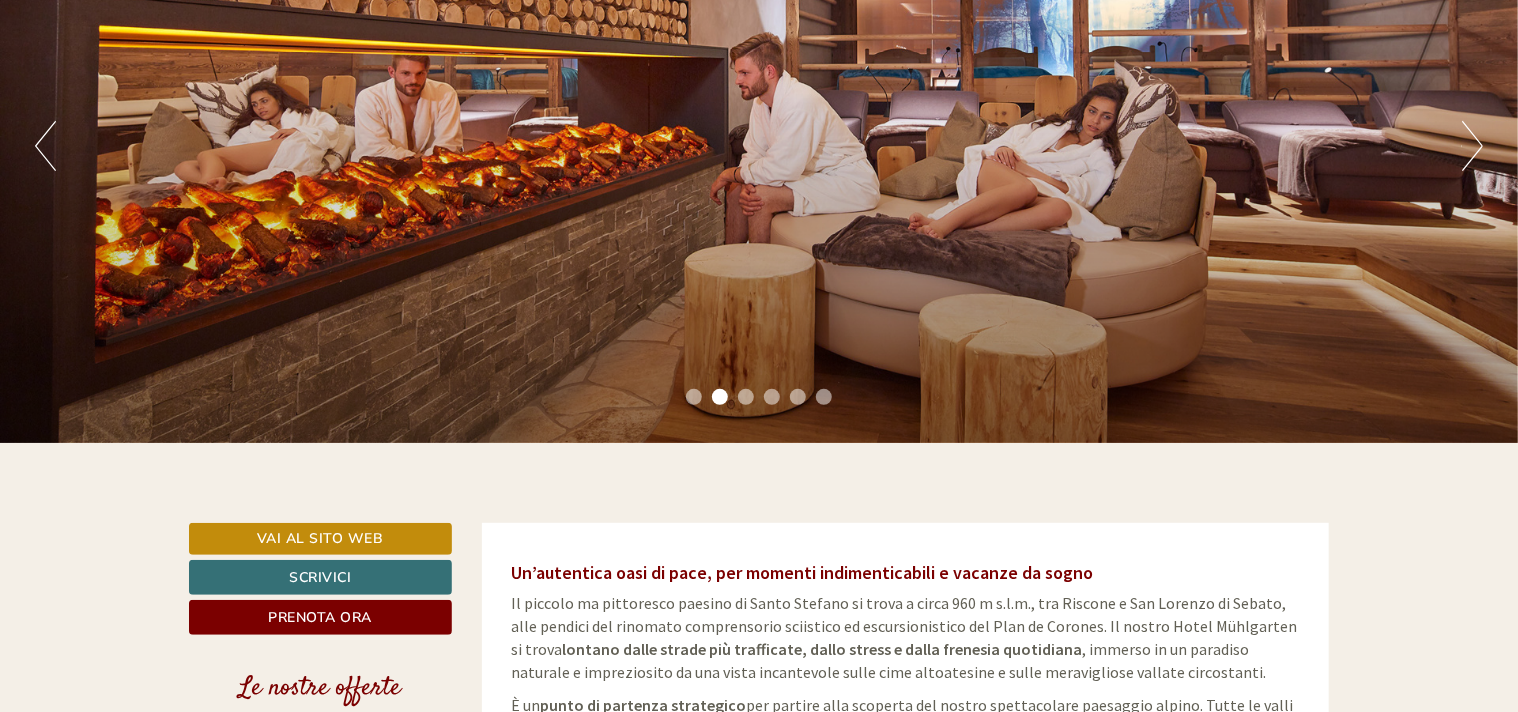 click on "Next" at bounding box center [1472, 146] 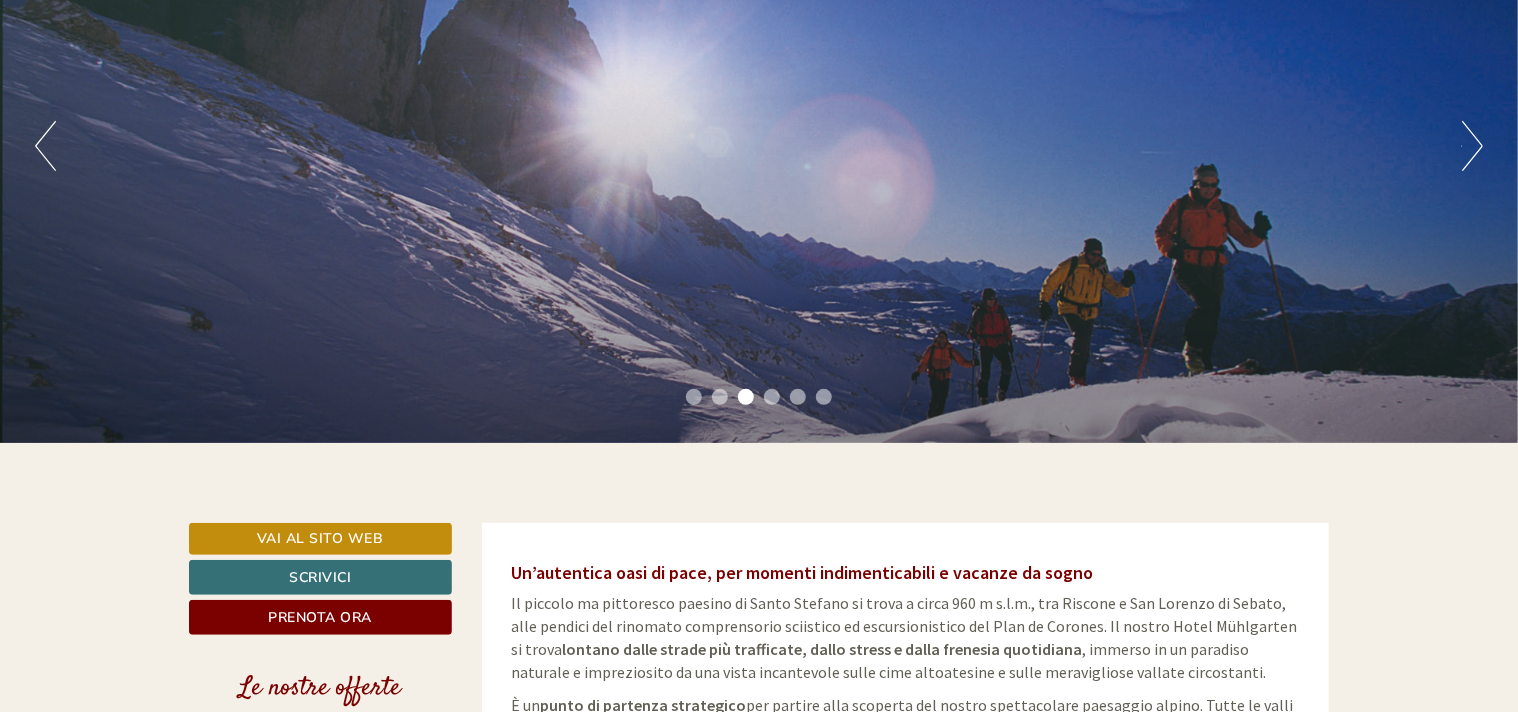 click on "Next" at bounding box center [1472, 146] 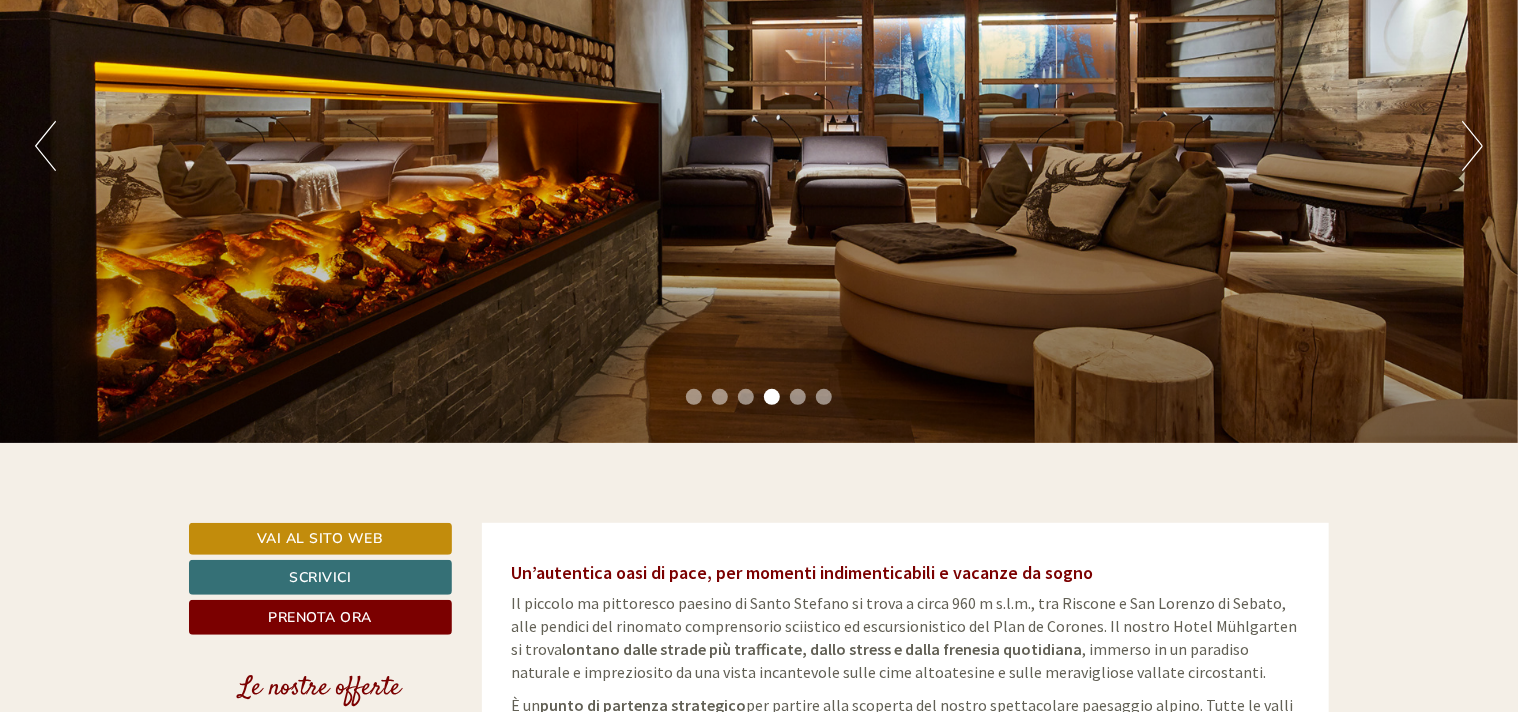 click on "Next" at bounding box center (1472, 146) 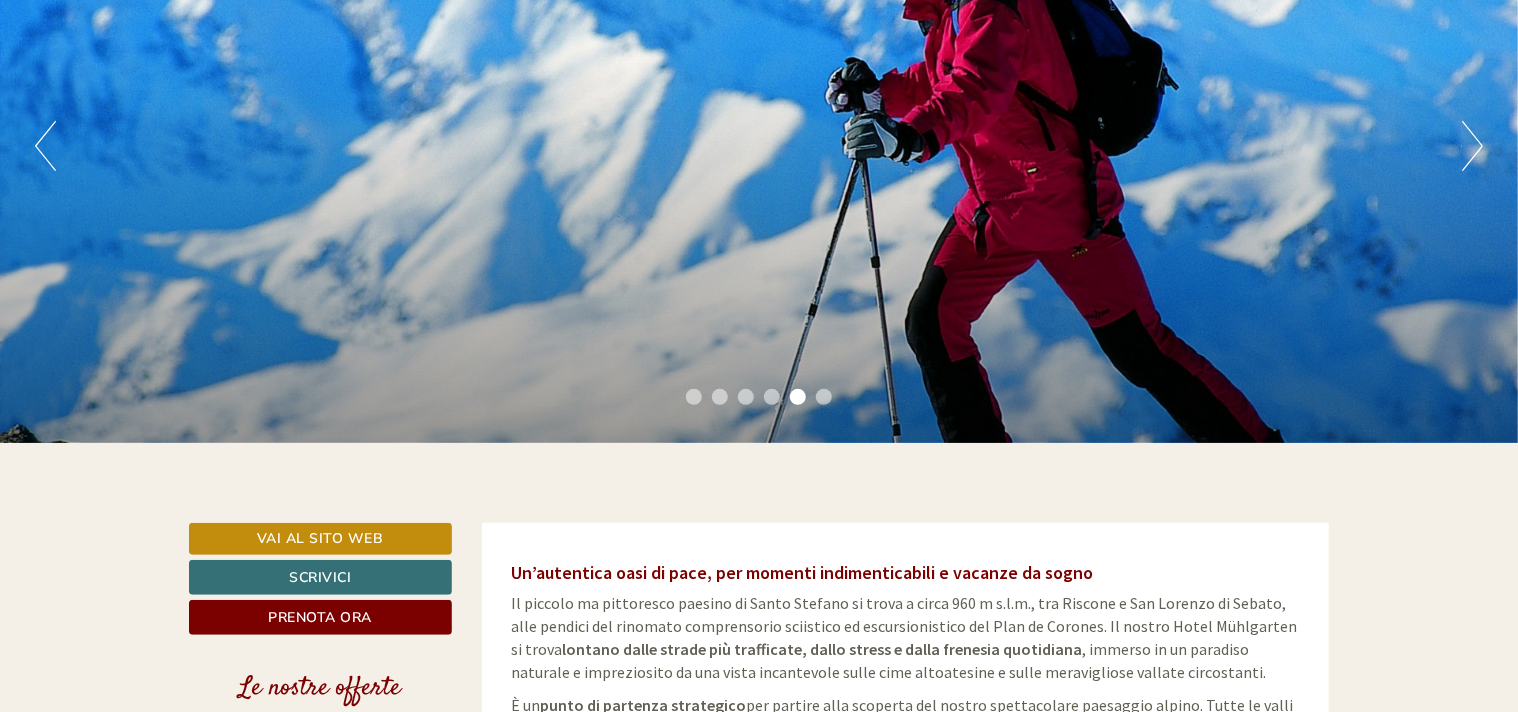 click on "Next" at bounding box center (1472, 146) 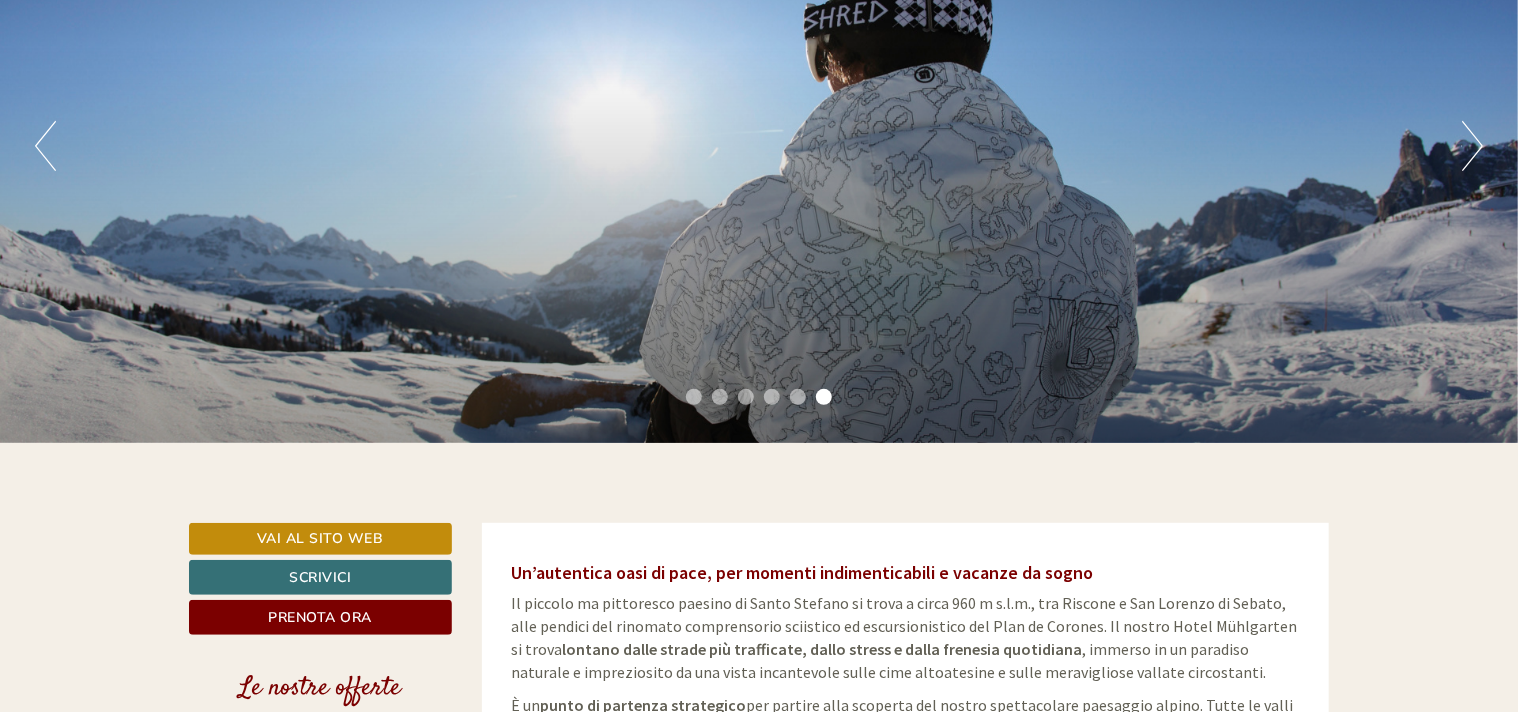 click on "Next" at bounding box center [1472, 146] 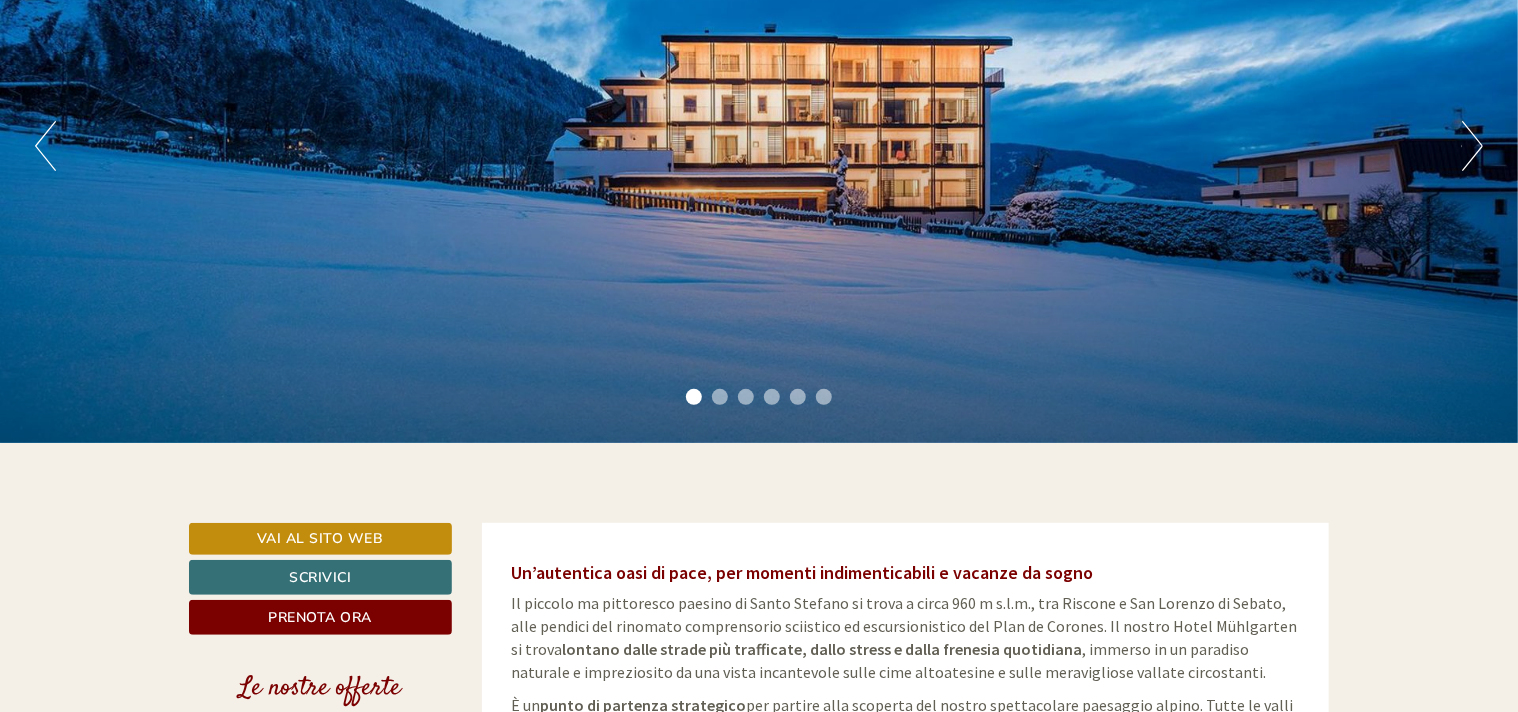 click on "Next" at bounding box center [1472, 146] 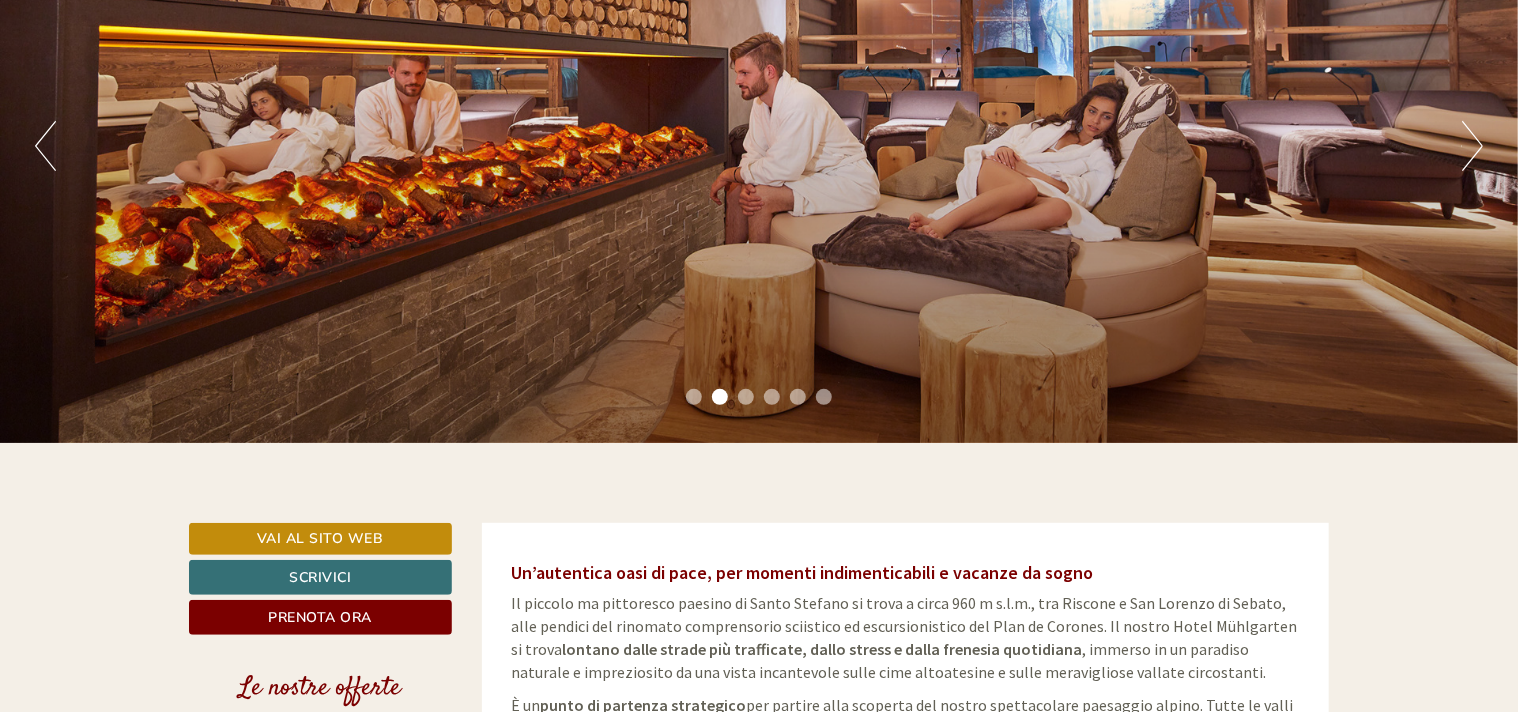 click on "Next" at bounding box center (1472, 146) 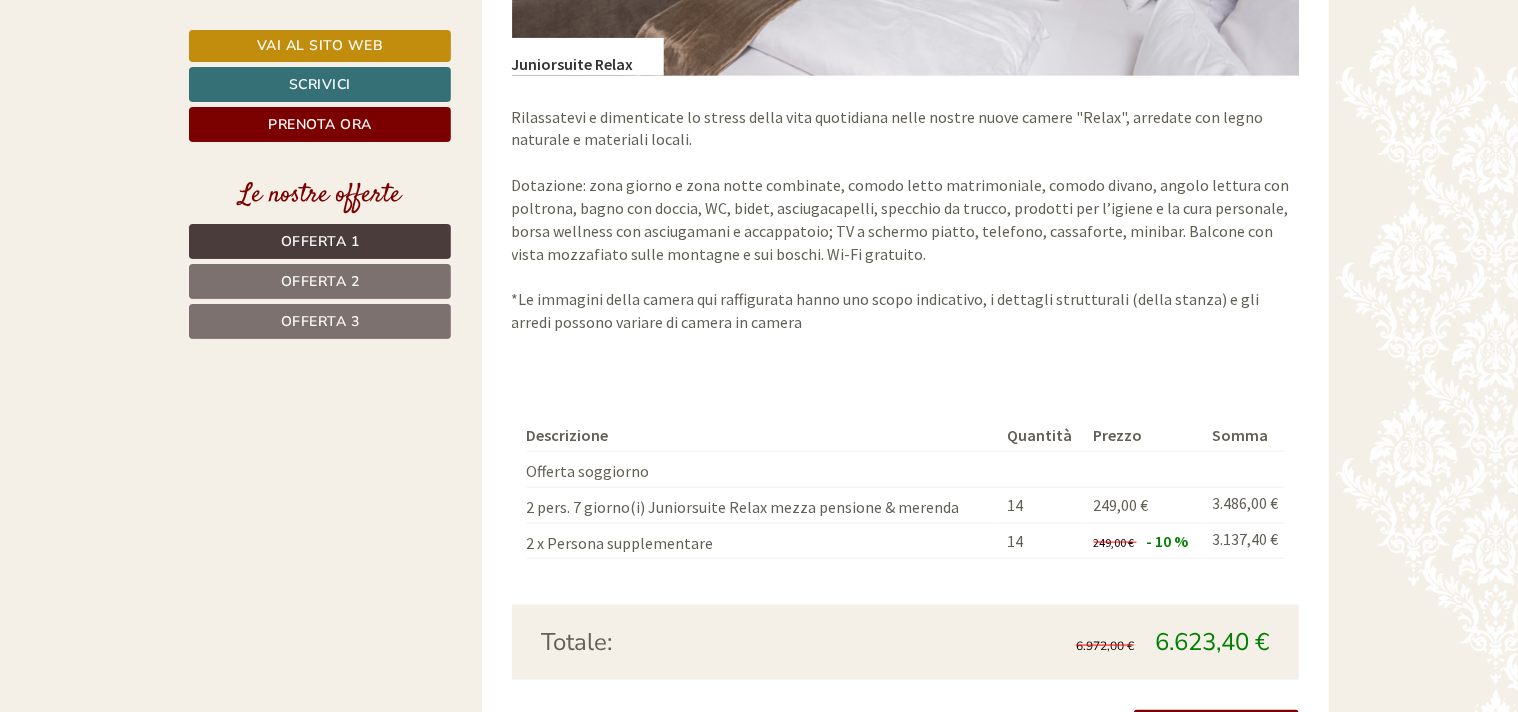 scroll, scrollTop: 4600, scrollLeft: 0, axis: vertical 